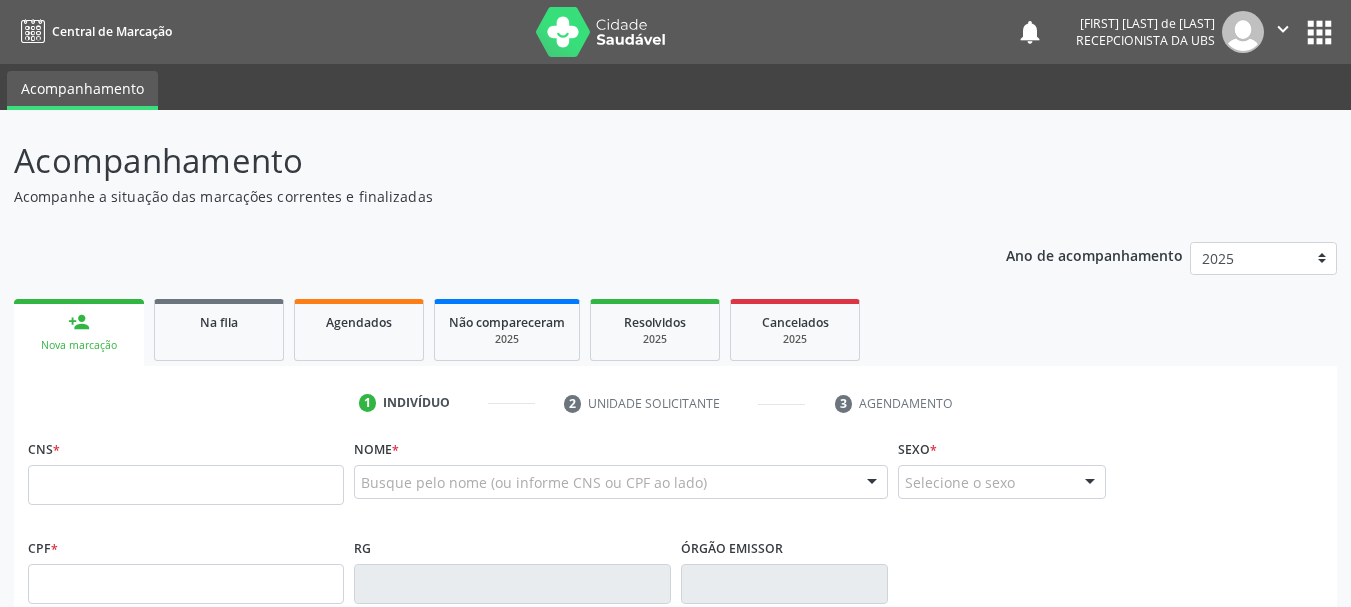 click on "Busque pelo nome (ou informe CNS ou CPF ao lado)" at bounding box center [621, 482] 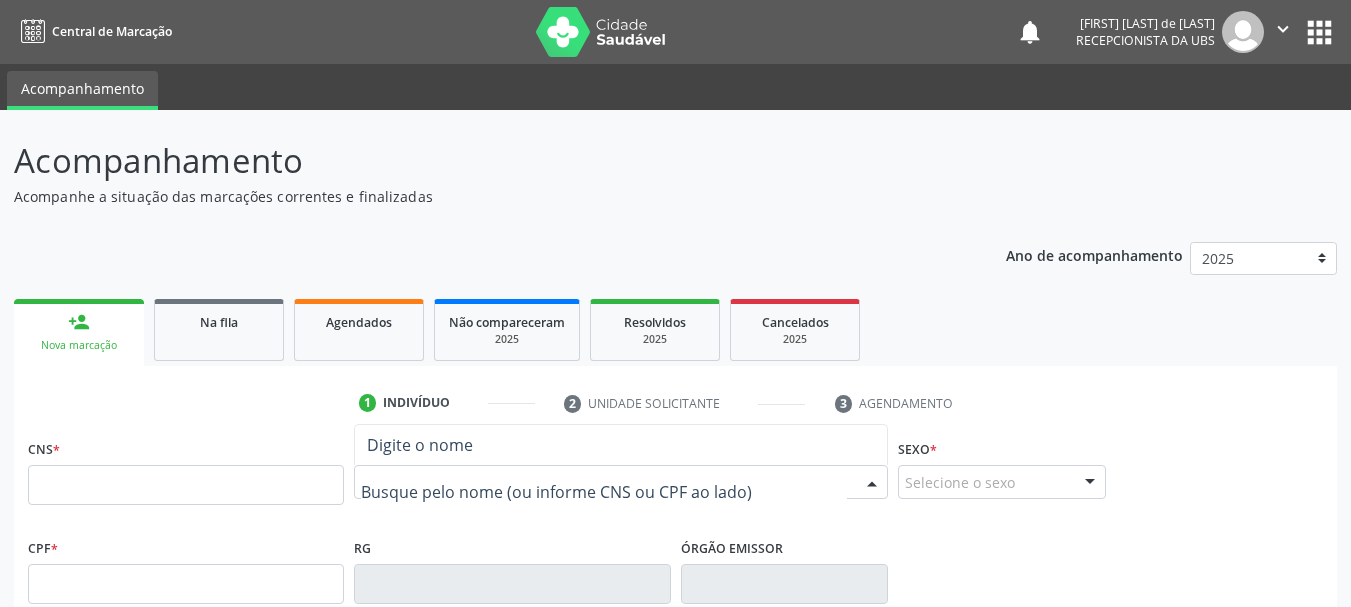 click at bounding box center [604, 492] 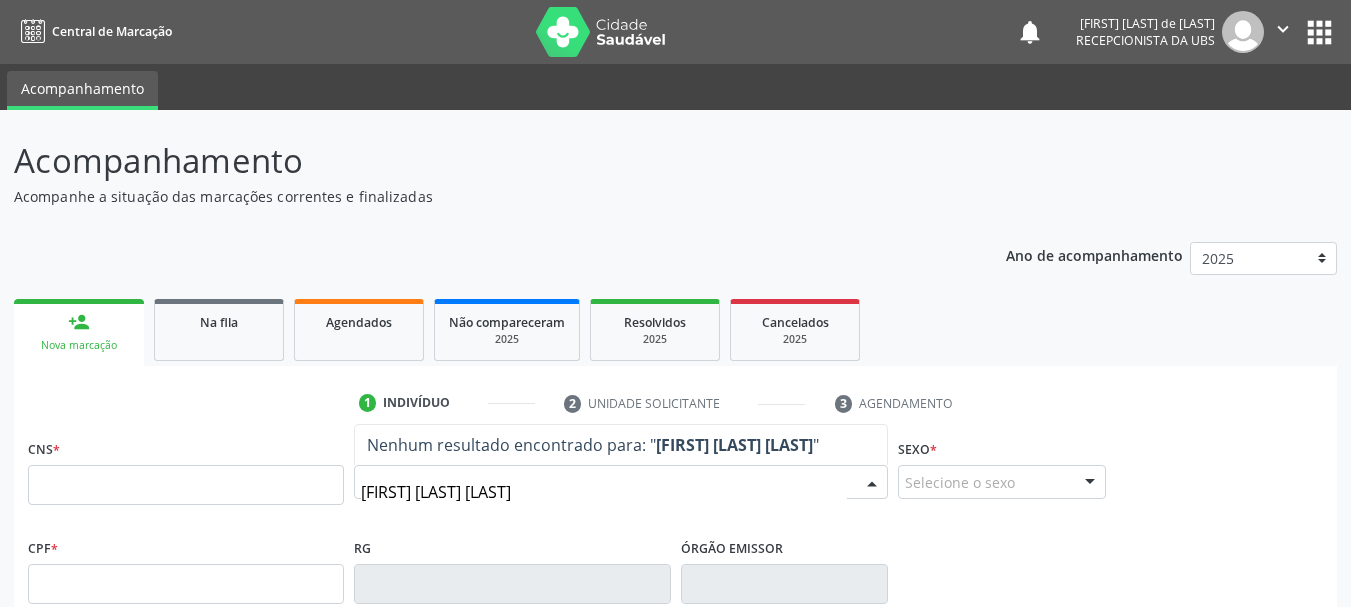 type on "[FIRST] [LAST] [LAST]" 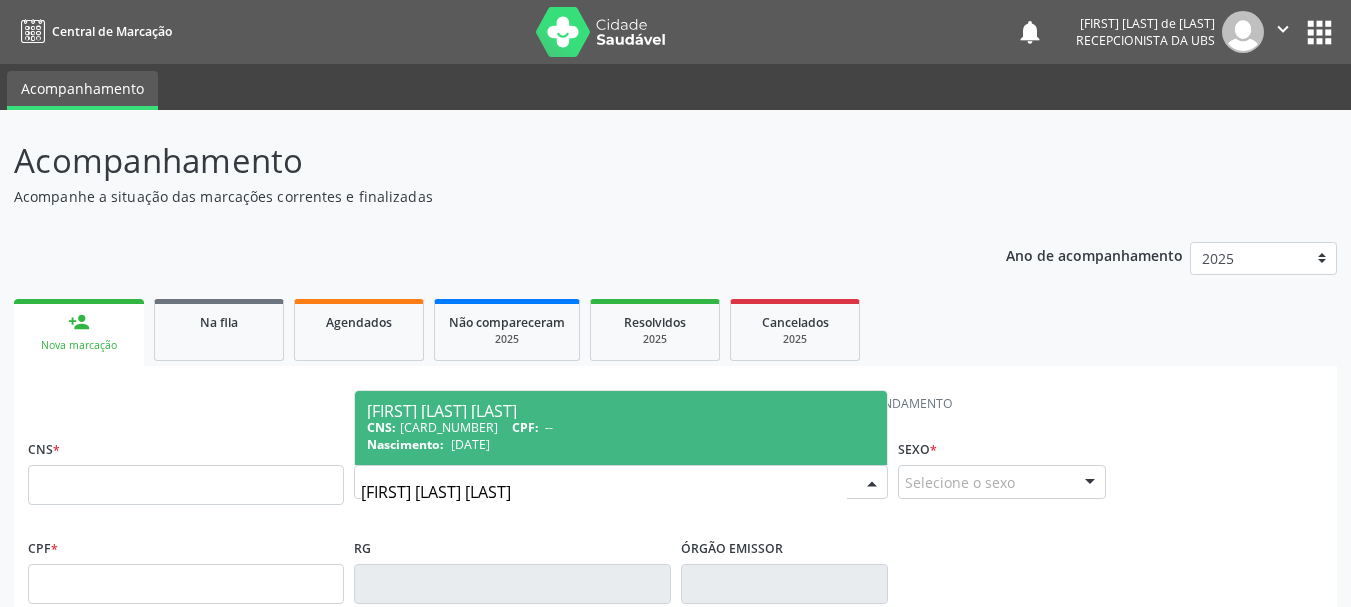 click on "CNS:
[CARD_NUMBER]
CPF:    --" at bounding box center [621, 427] 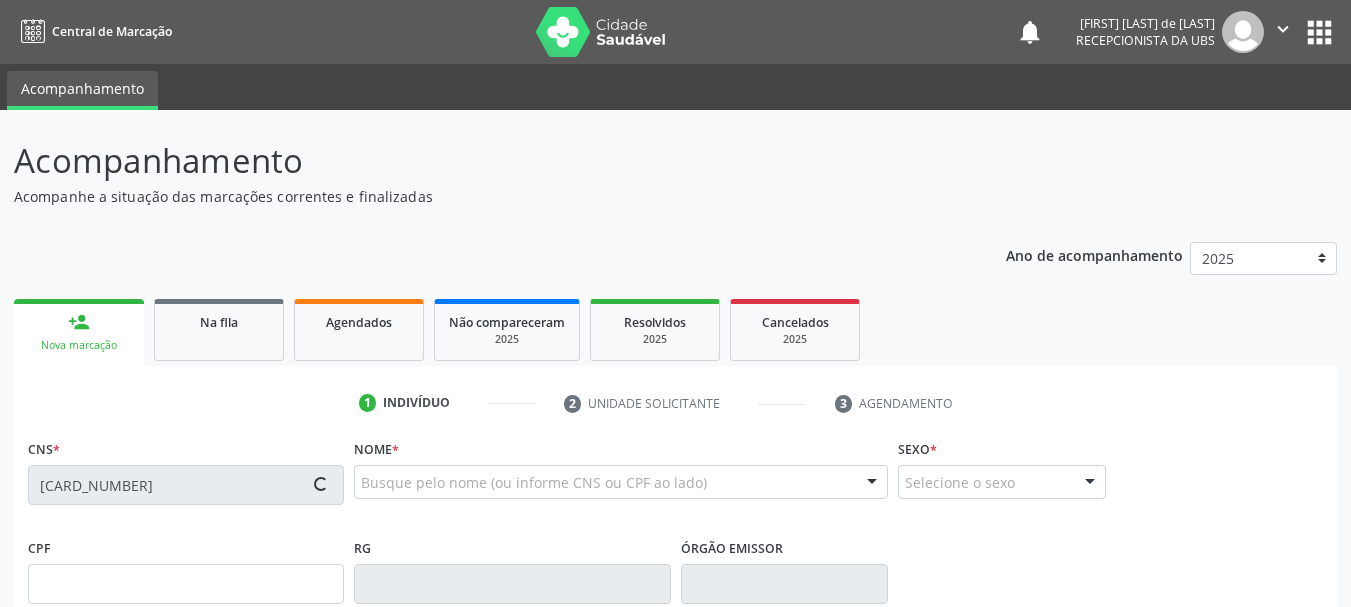 type on "[DATE]" 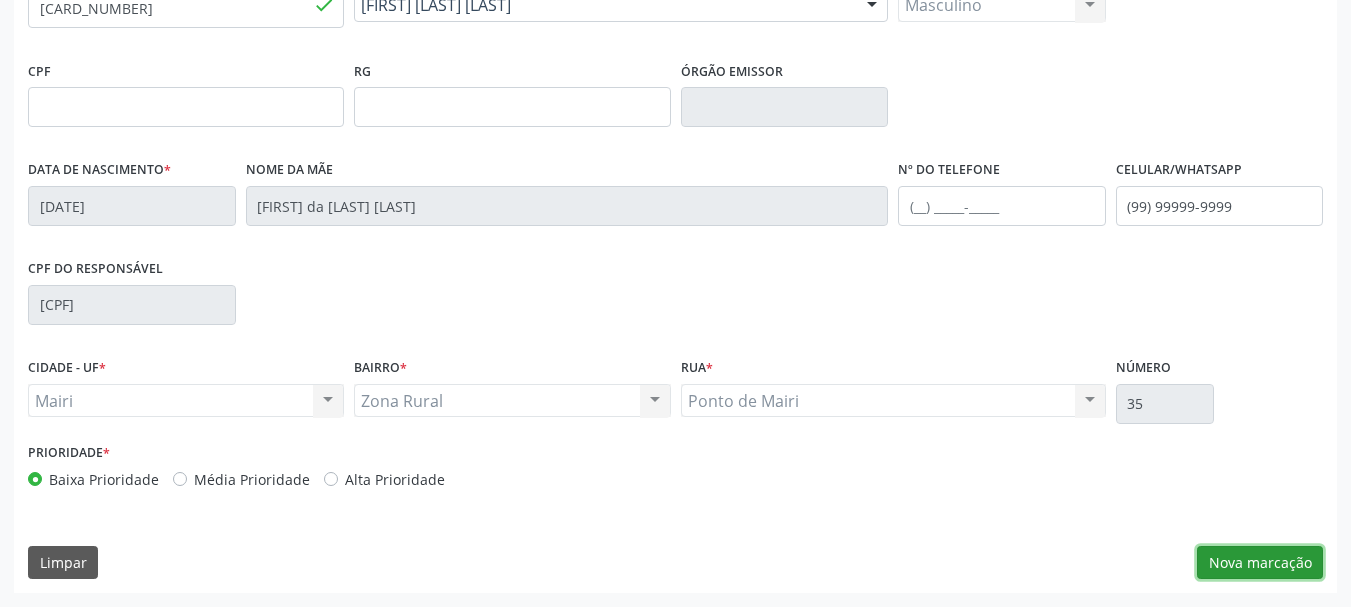 click on "Nova marcação" at bounding box center (1260, 563) 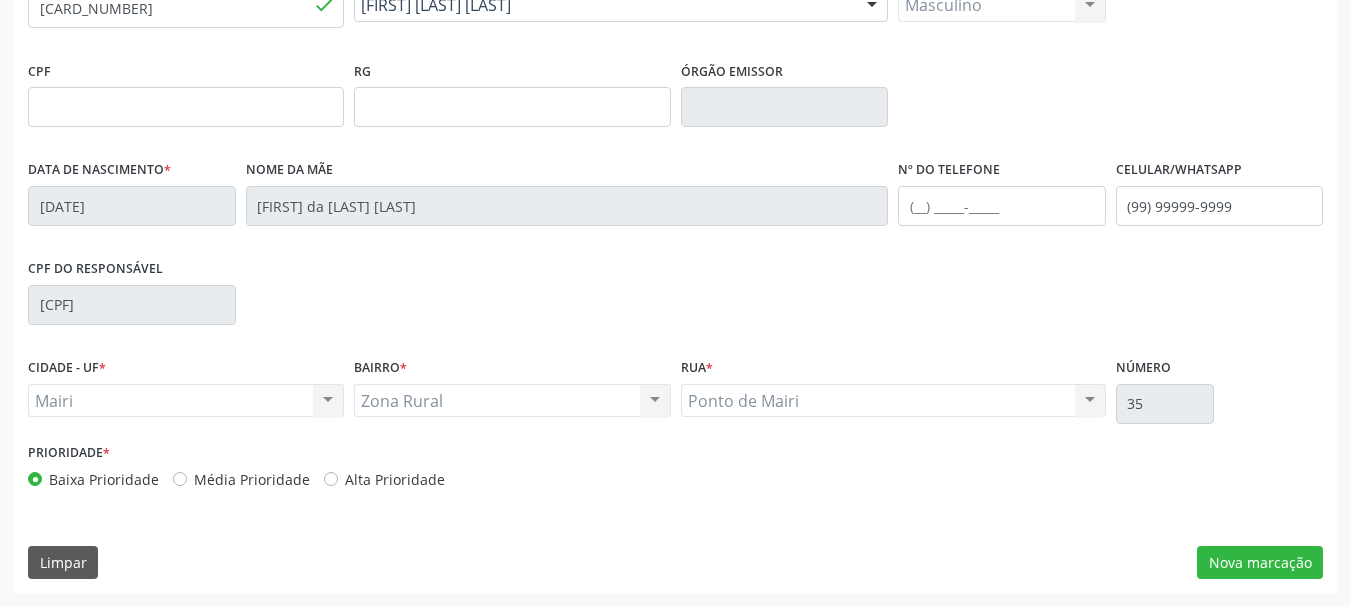 scroll, scrollTop: 299, scrollLeft: 0, axis: vertical 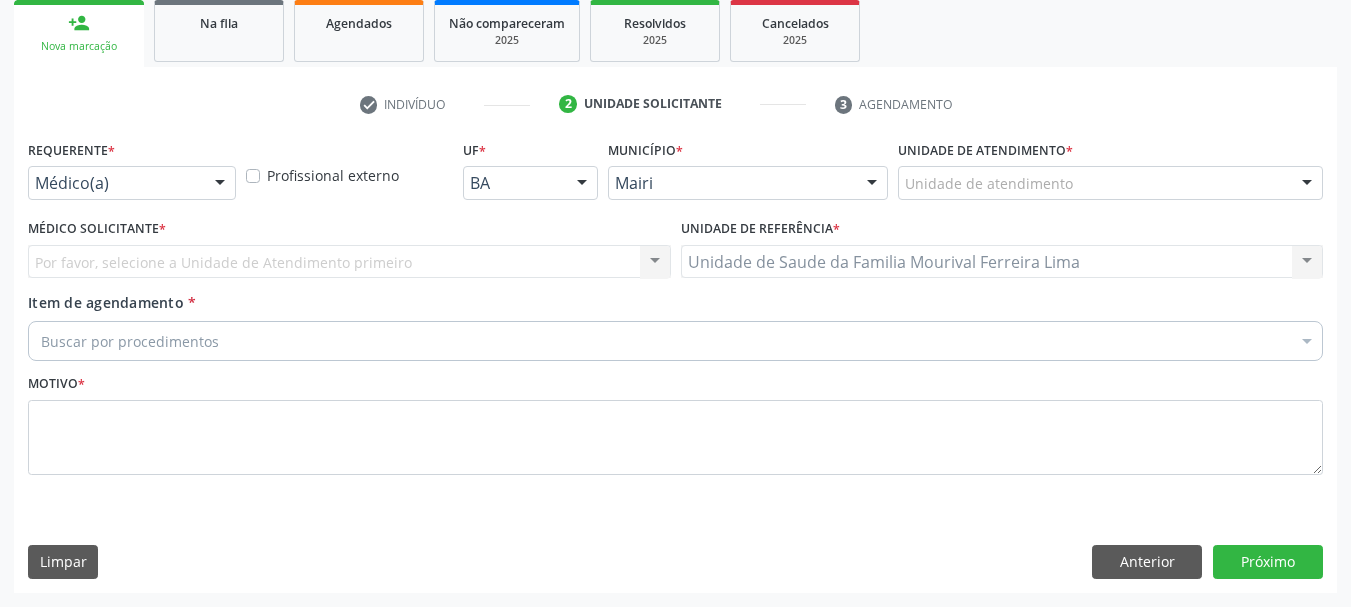 click on "Unidade de atendimento" at bounding box center (1110, 183) 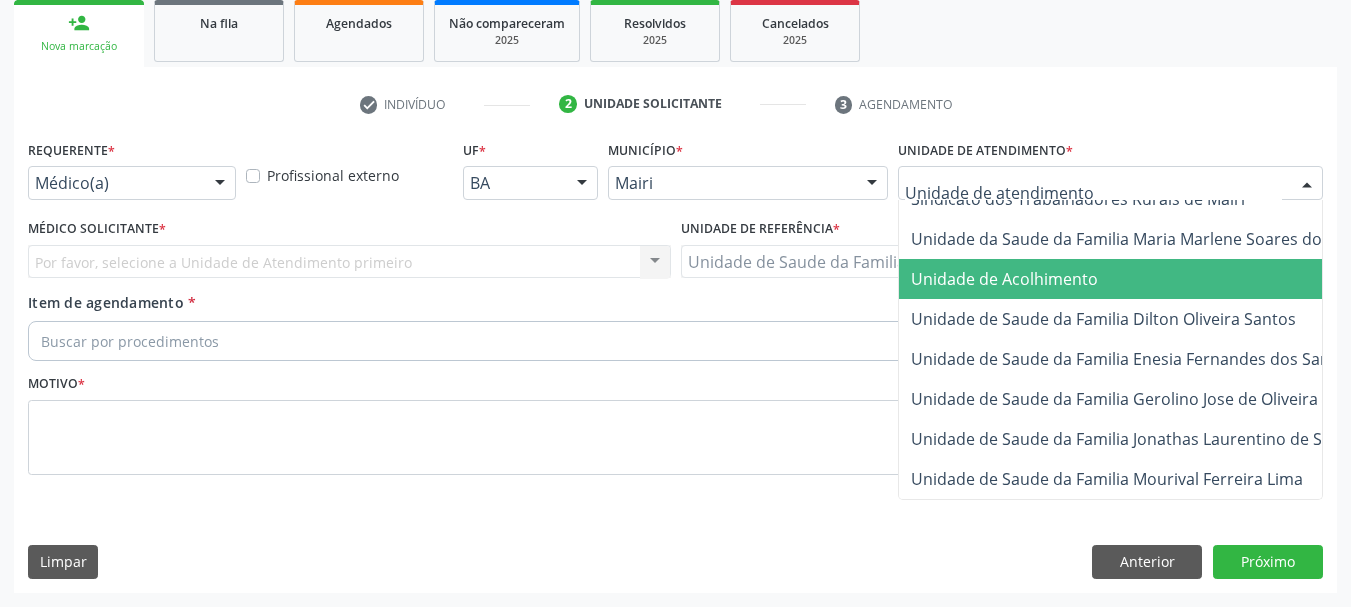 scroll, scrollTop: 1476, scrollLeft: 0, axis: vertical 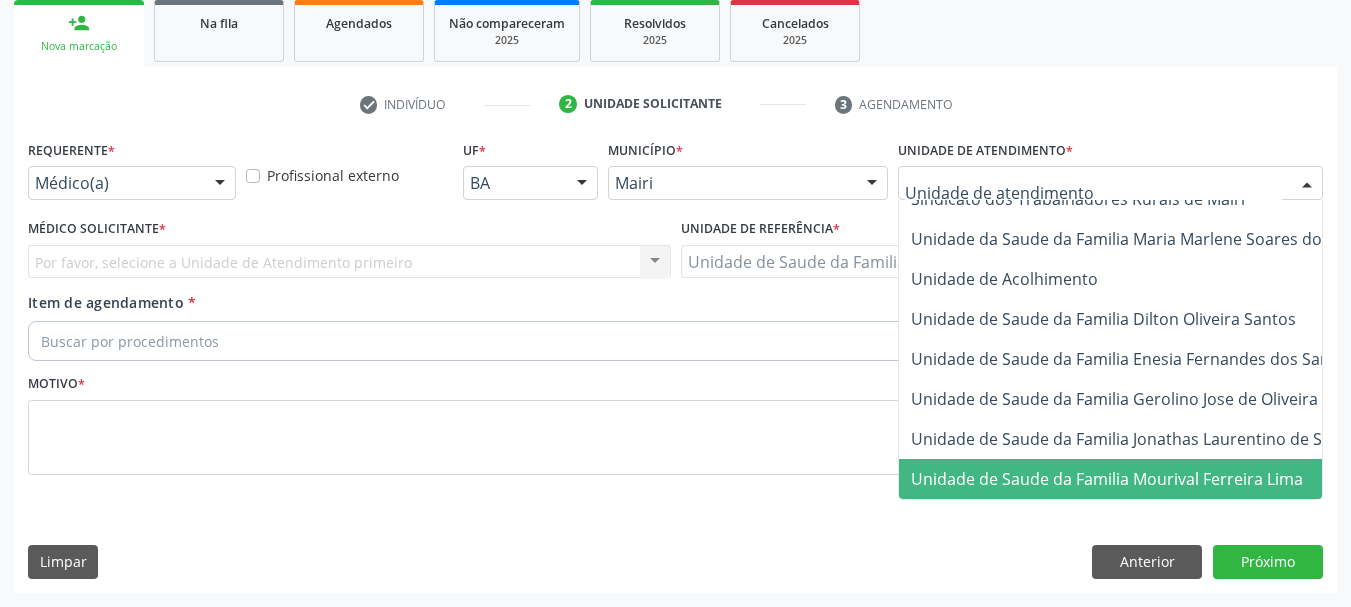 click on "Unidade de Saude da Familia Mourival Ferreira Lima" at bounding box center (1107, 479) 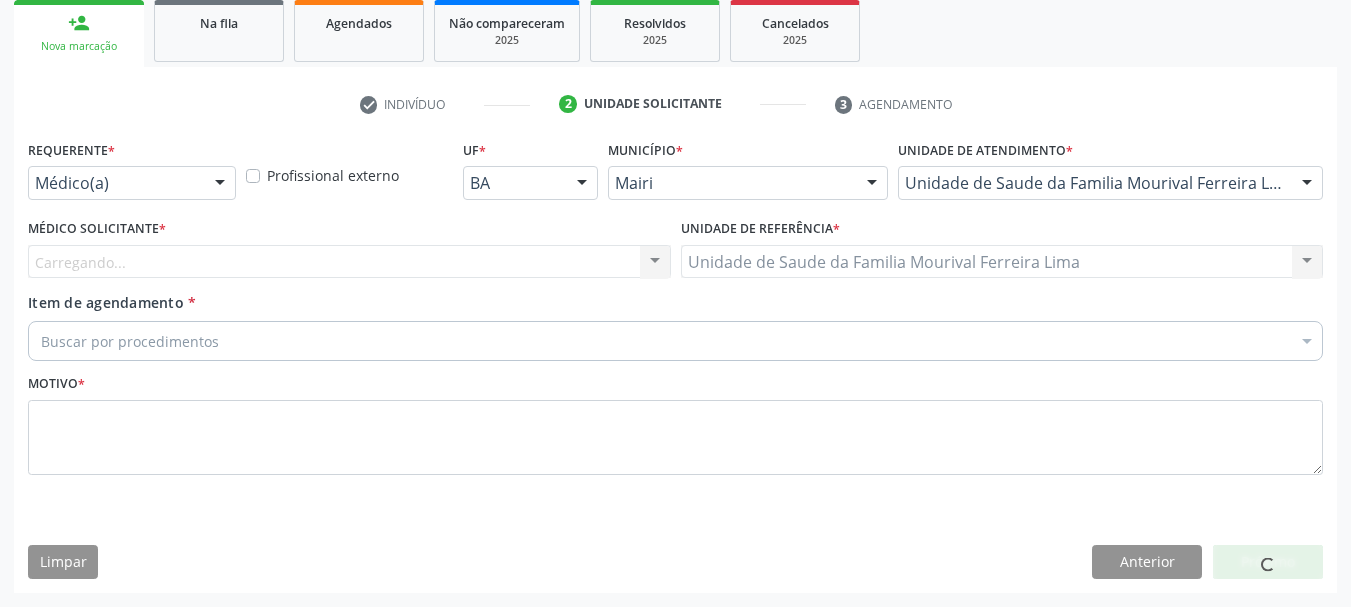 click on "Carregando...
Nenhum resultado encontrado para: "   "
Não há nenhuma opção para ser exibida." at bounding box center (349, 262) 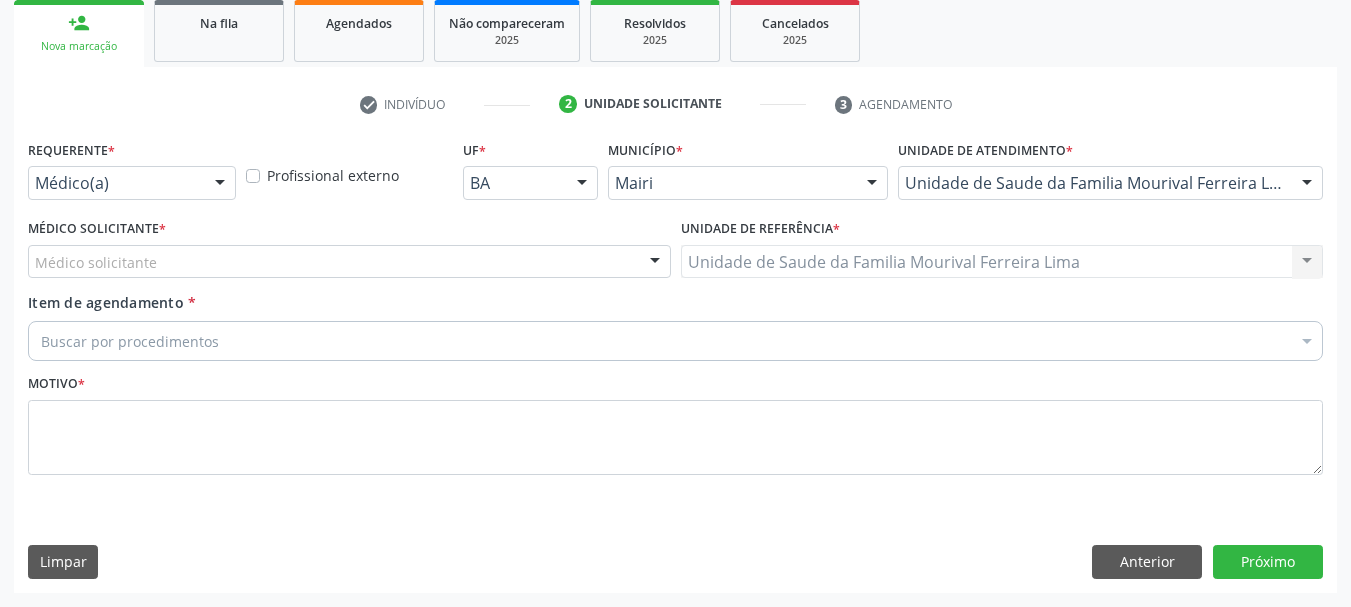 click at bounding box center [655, 263] 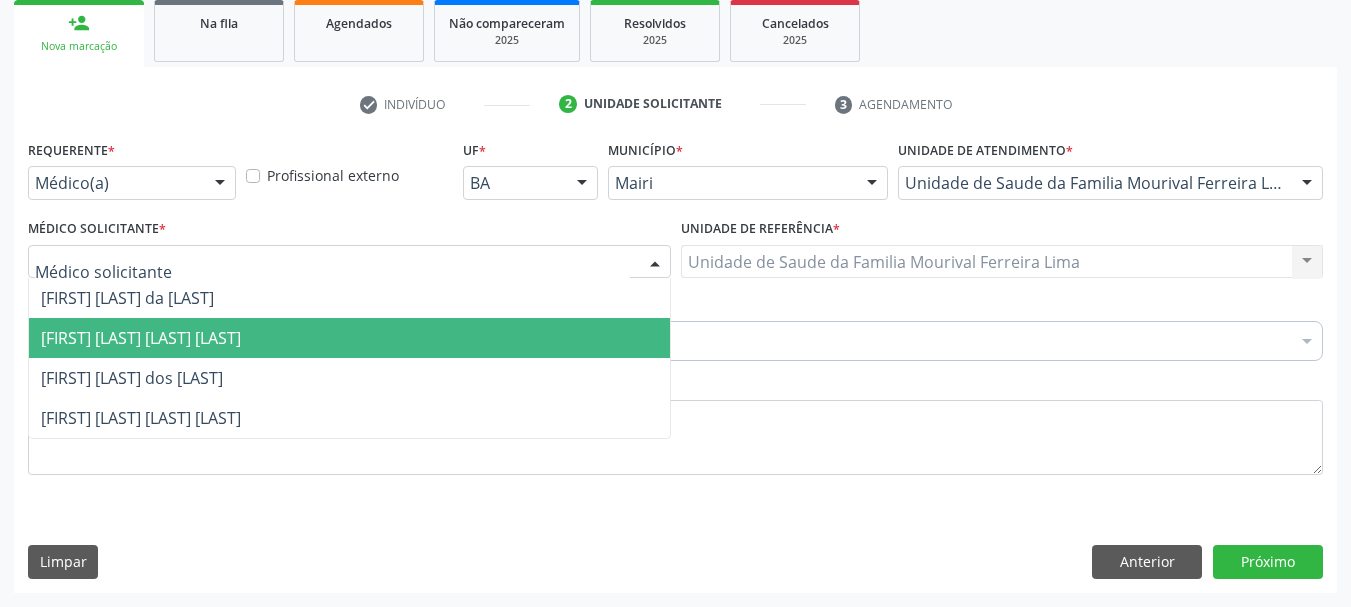 click on "[FIRST] [LAST] [LAST] [LAST]" at bounding box center [349, 338] 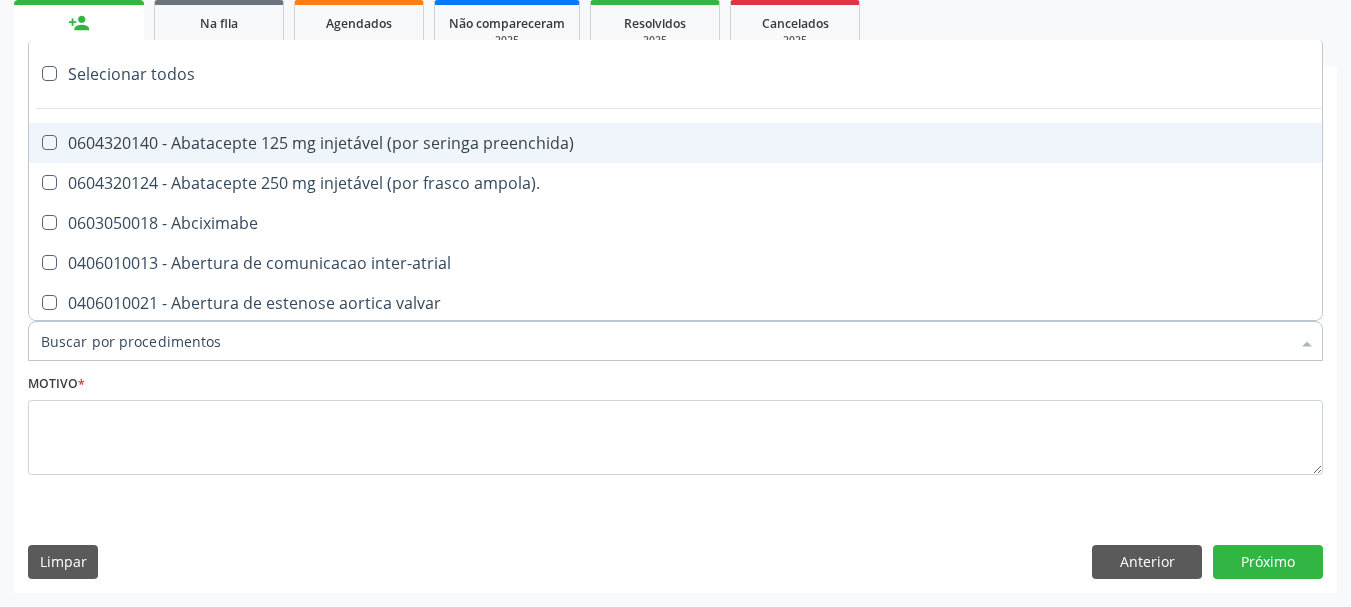 type on "#" 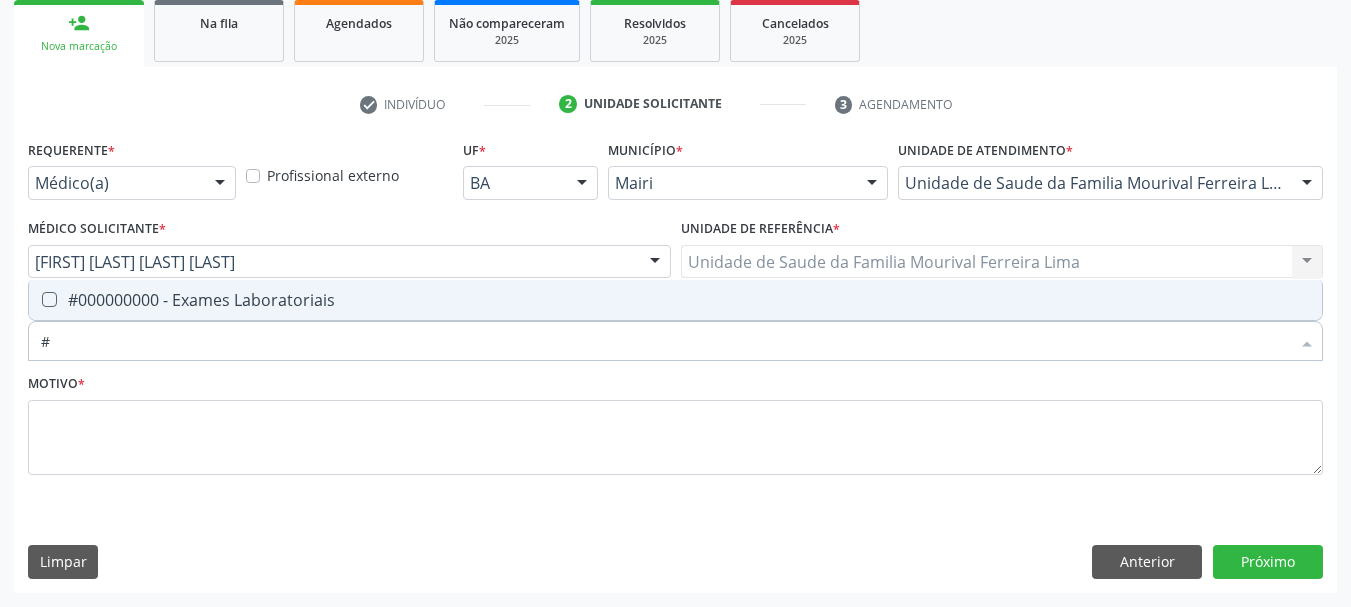 click on "#000000000 - Exames Laboratoriais" at bounding box center (675, 300) 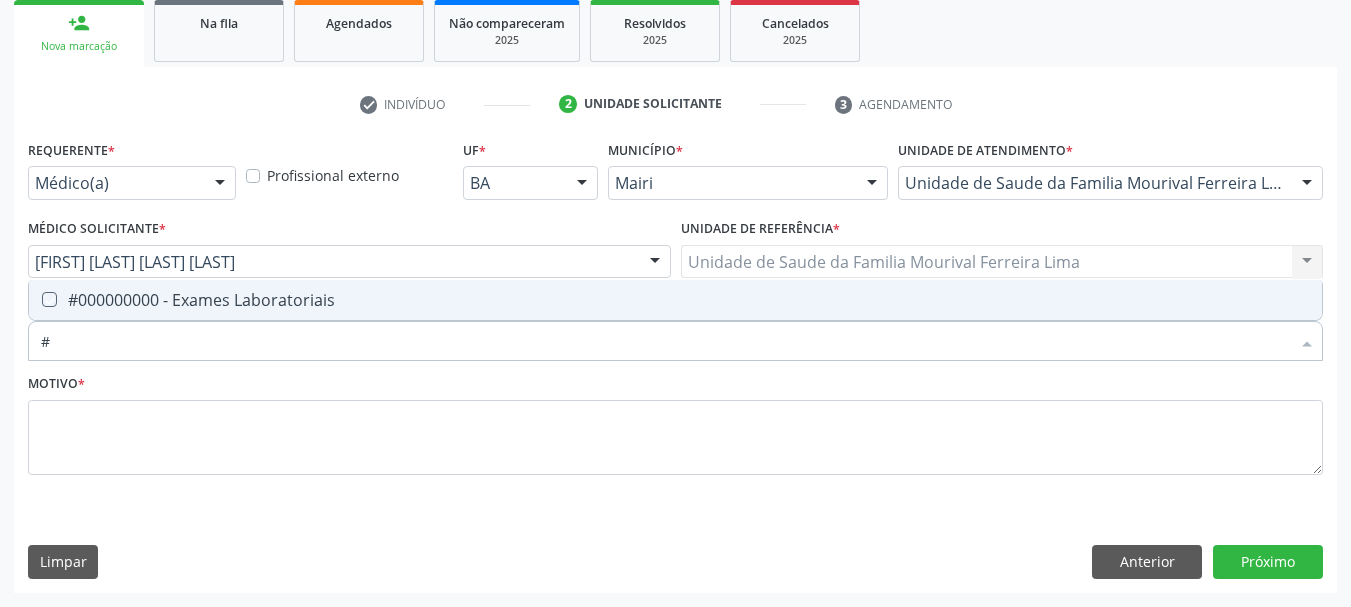 checkbox on "true" 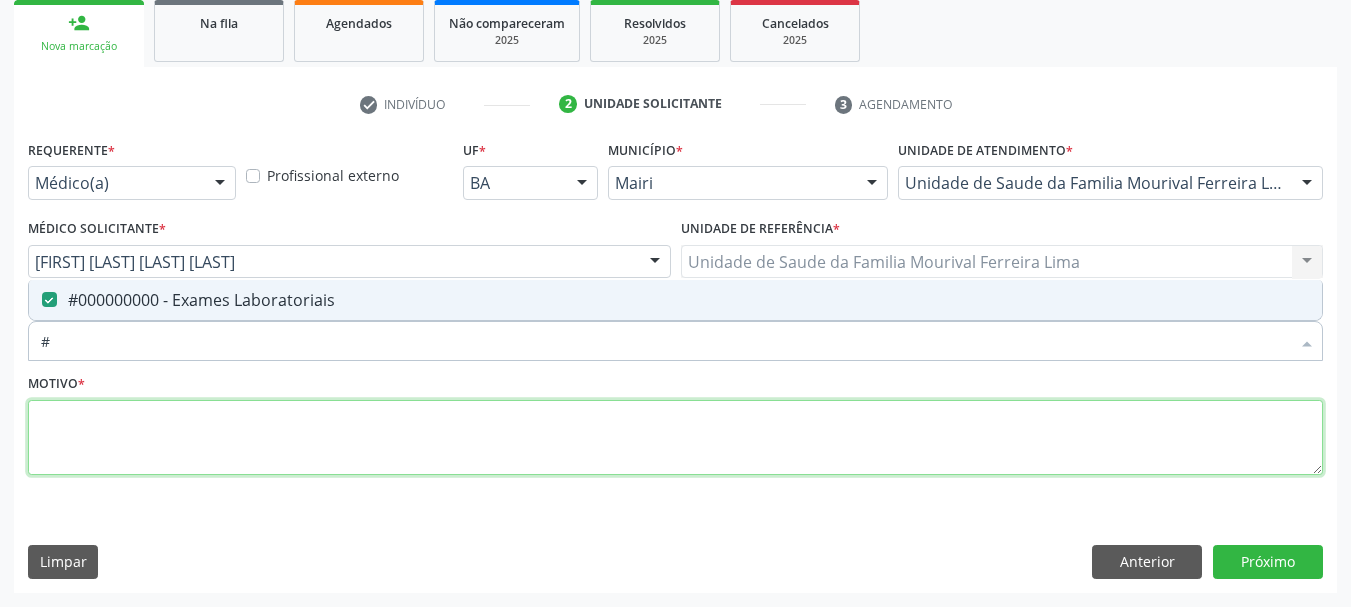 click at bounding box center [675, 438] 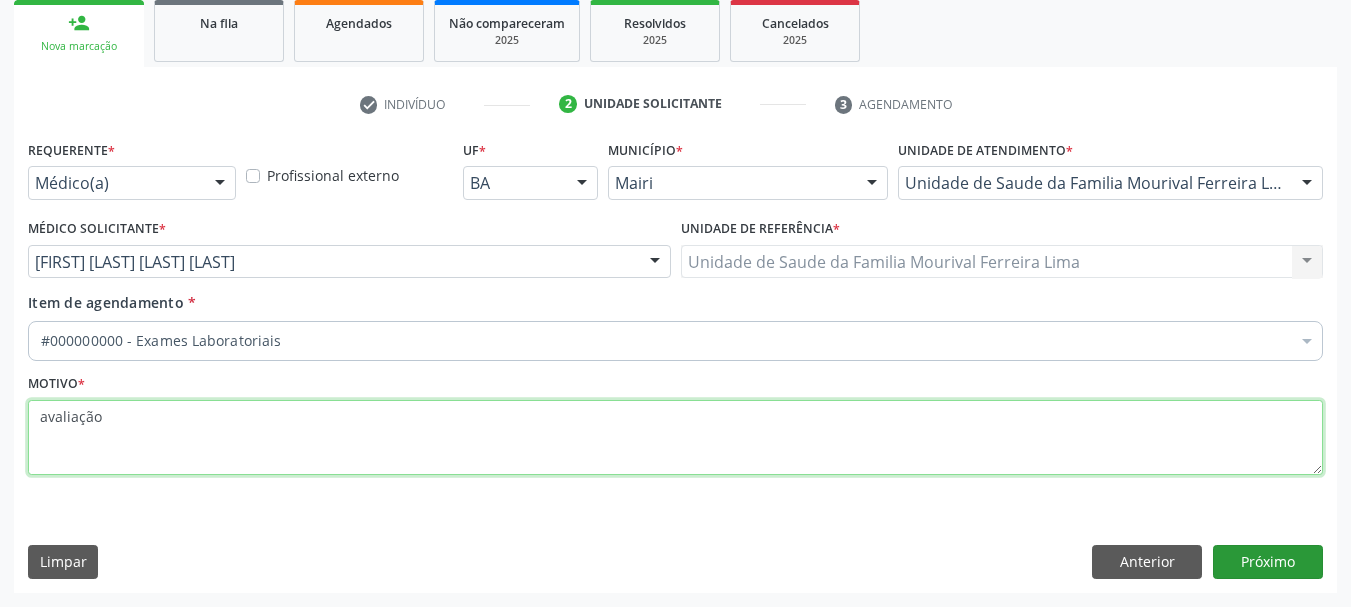 type on "avaliação" 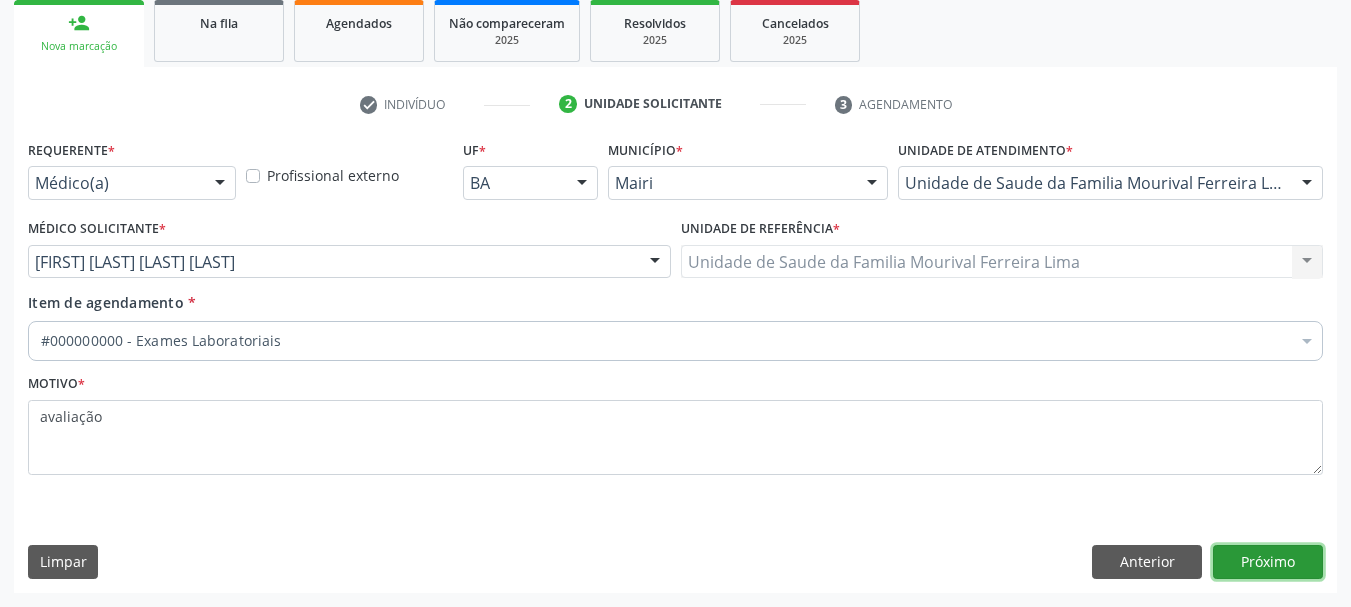 click on "Próximo" at bounding box center [1268, 562] 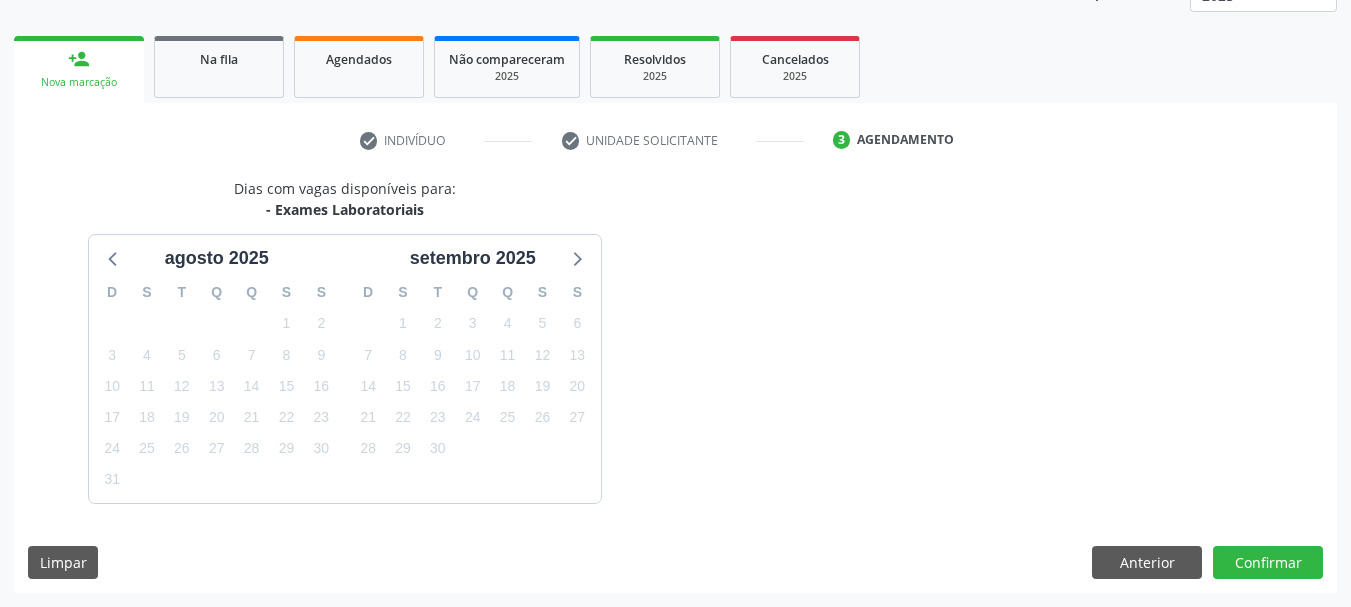 scroll, scrollTop: 299, scrollLeft: 0, axis: vertical 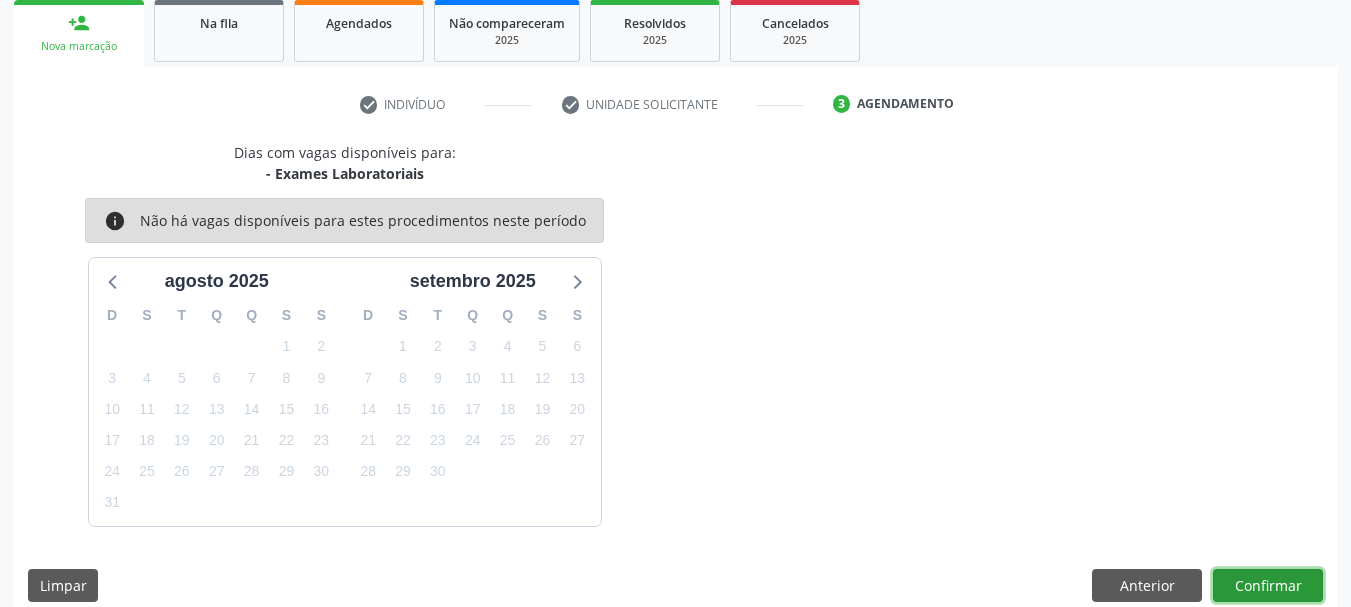 click on "Confirmar" at bounding box center (1268, 586) 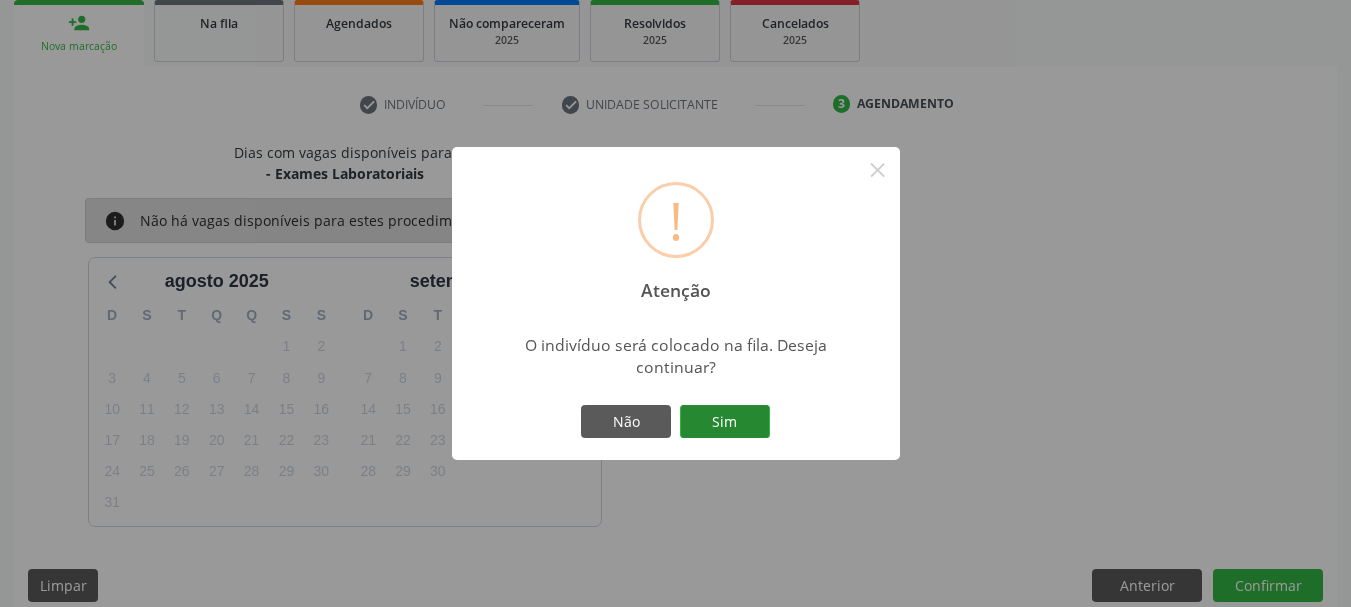 click on "Sim" at bounding box center [725, 422] 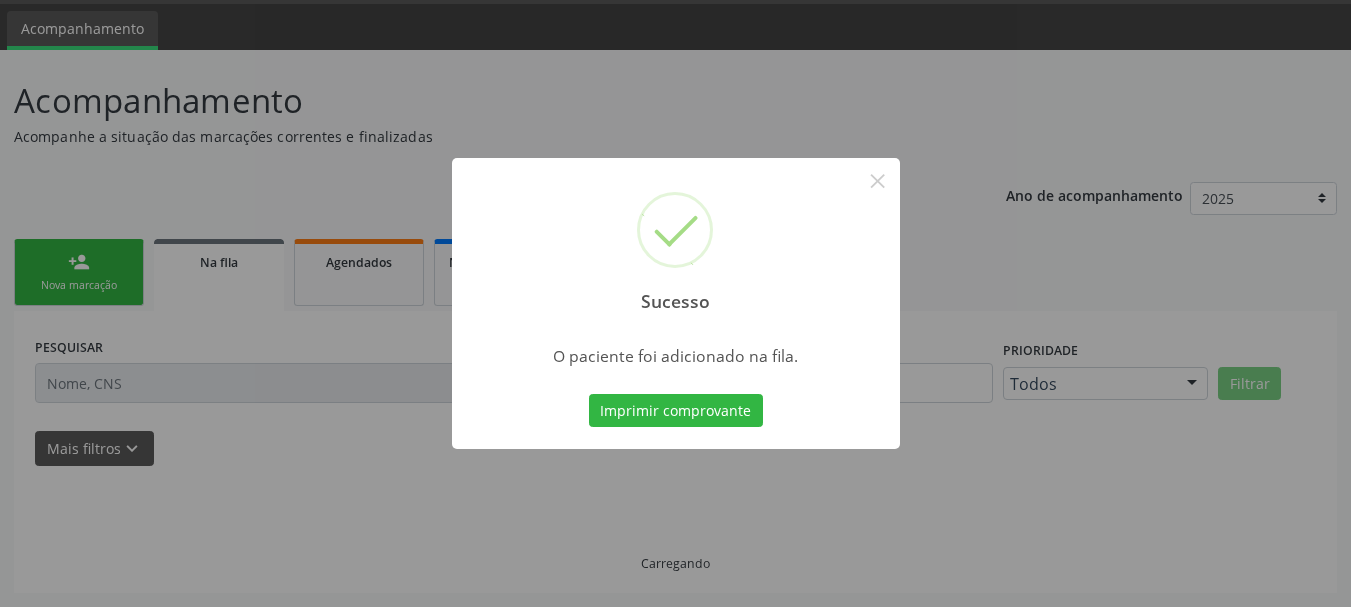scroll, scrollTop: 60, scrollLeft: 0, axis: vertical 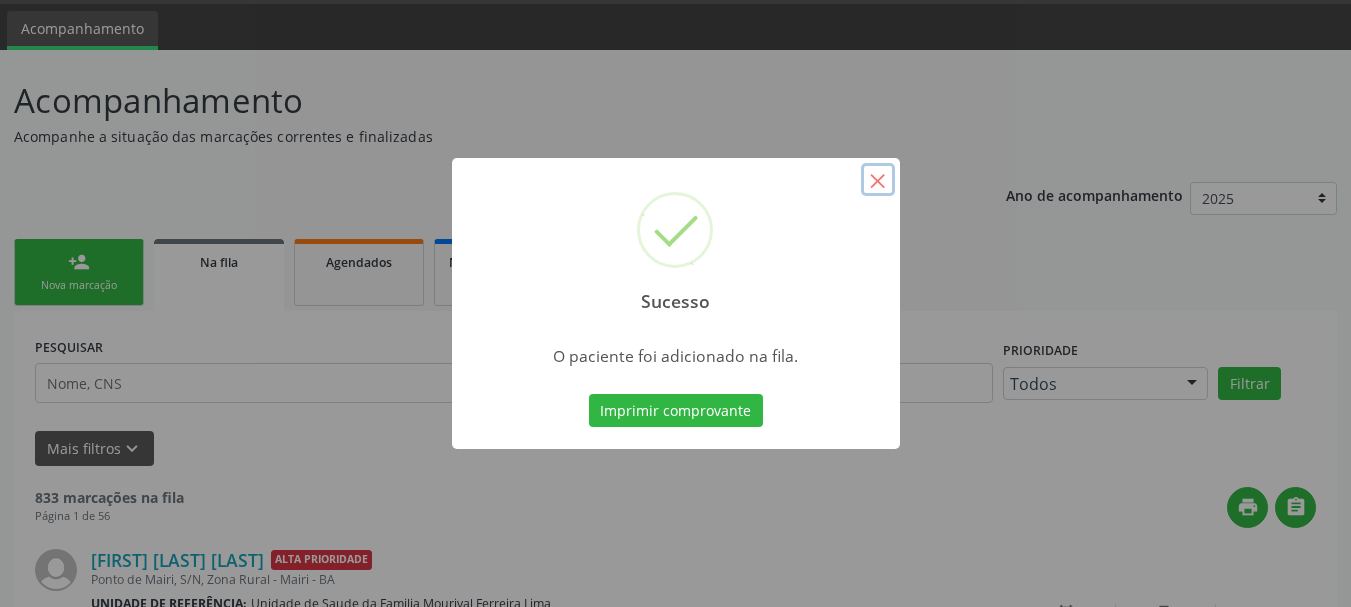 click on "×" at bounding box center (878, 180) 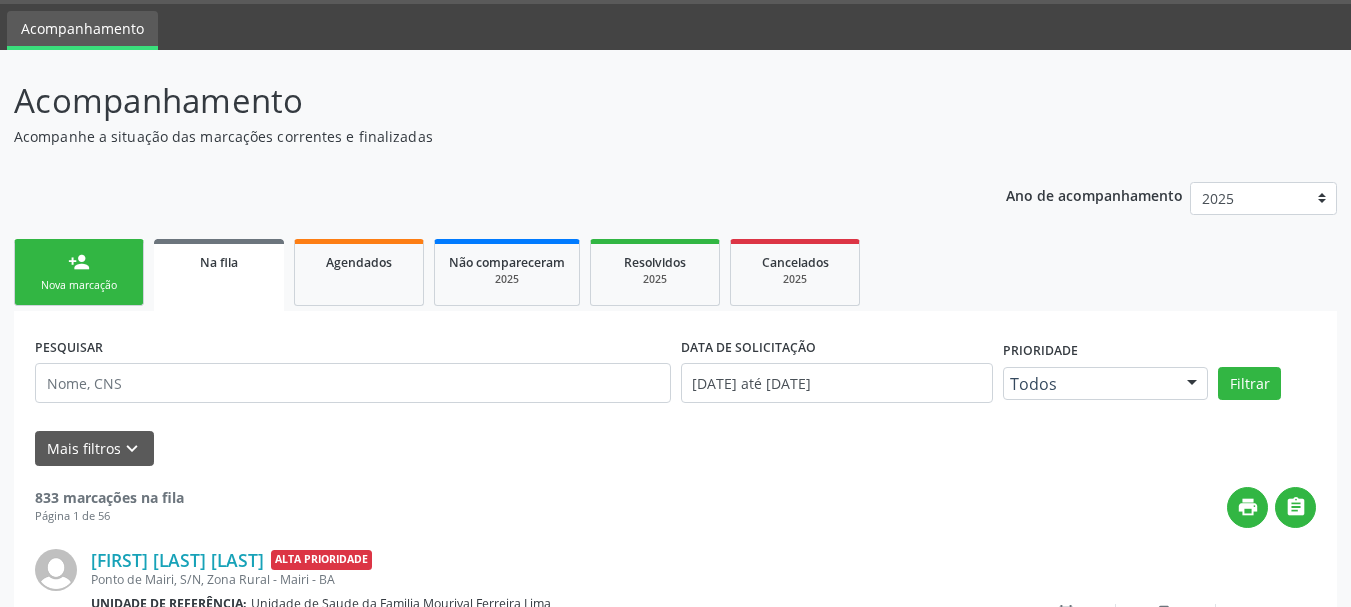 click on "person_add
Nova marcação" at bounding box center [79, 272] 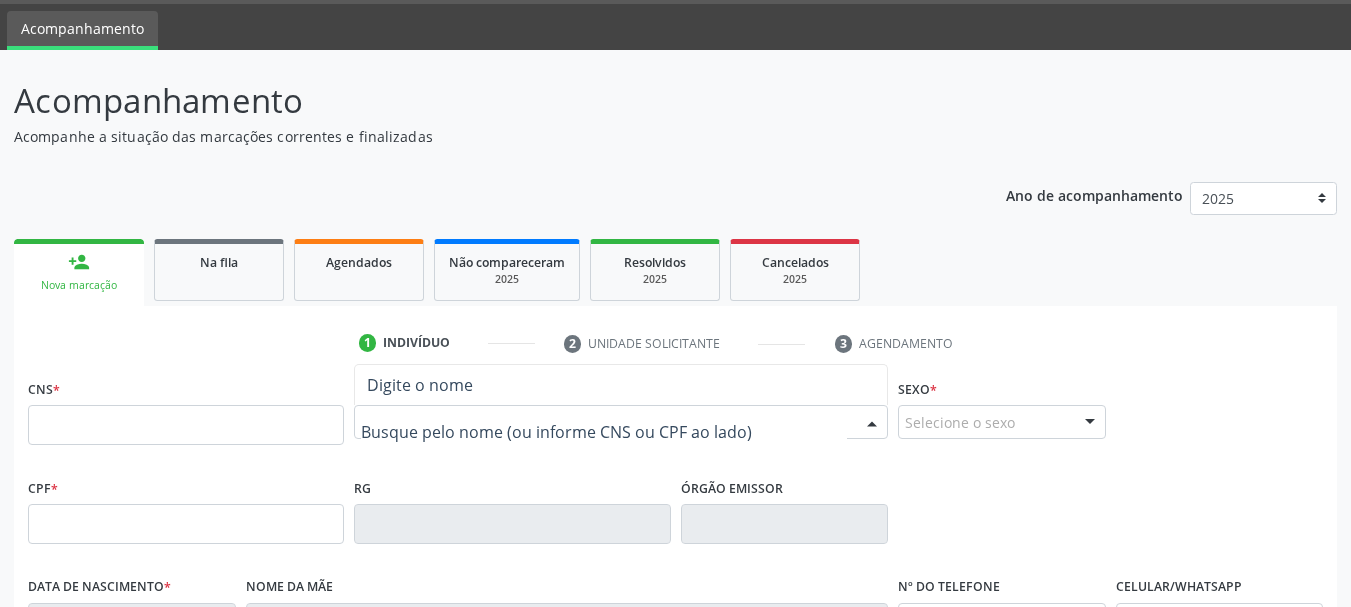 click at bounding box center (621, 422) 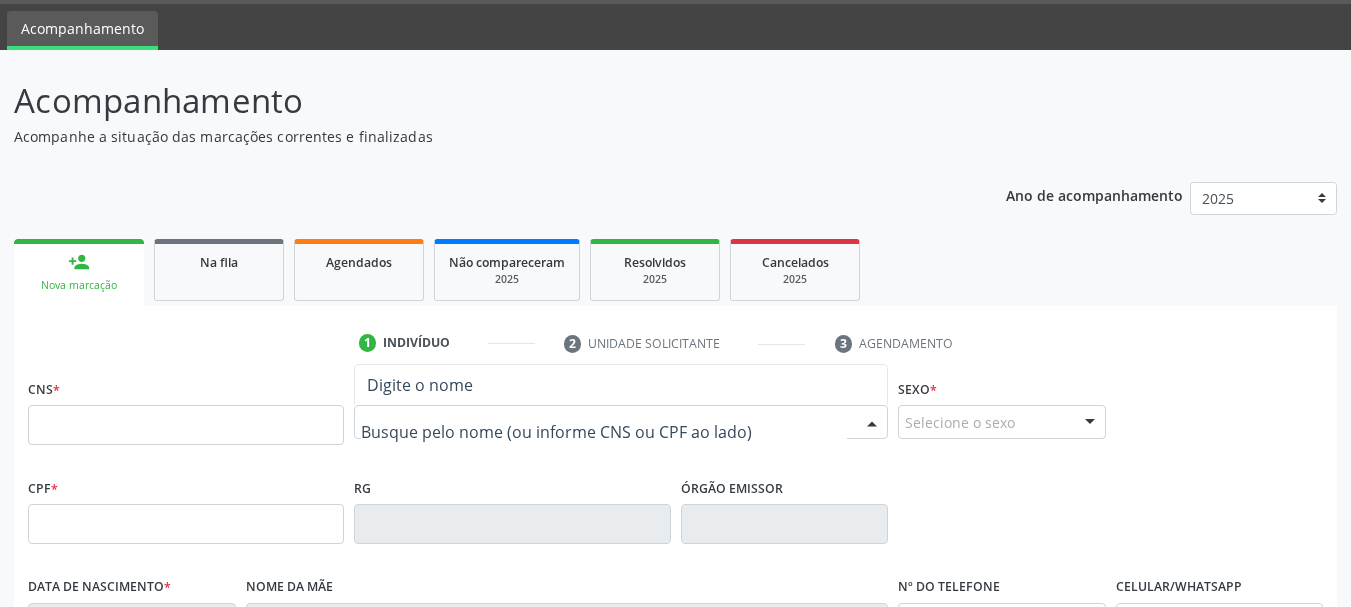 click at bounding box center [604, 432] 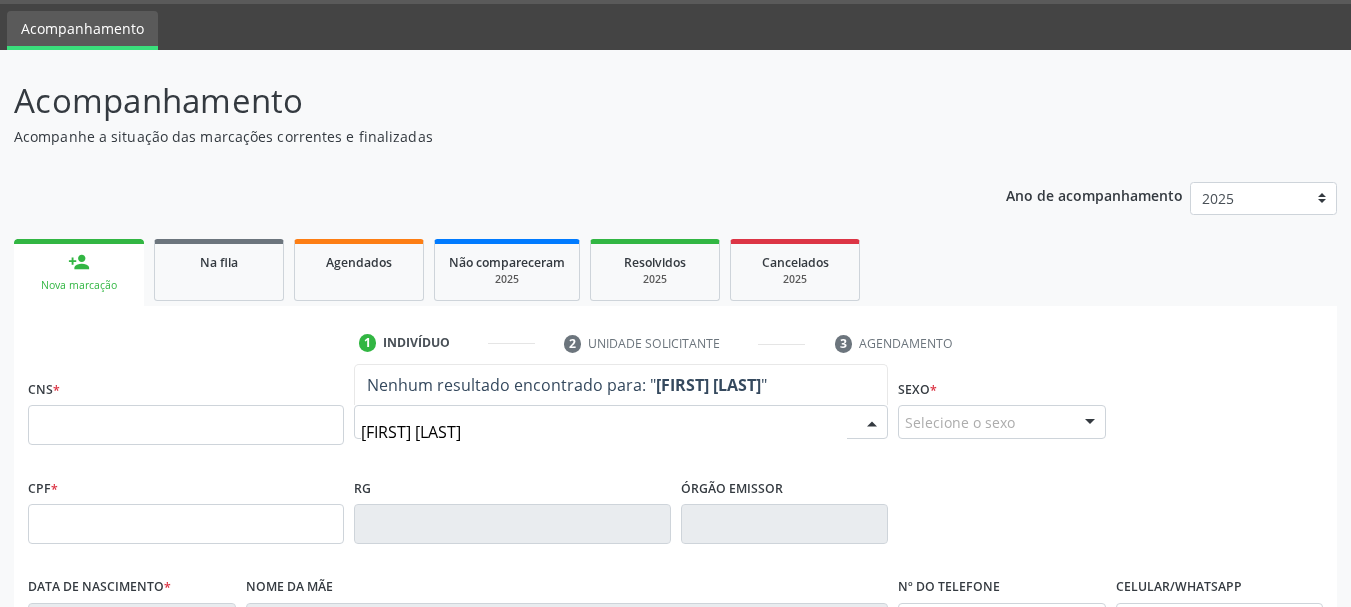 type on "joao miguel" 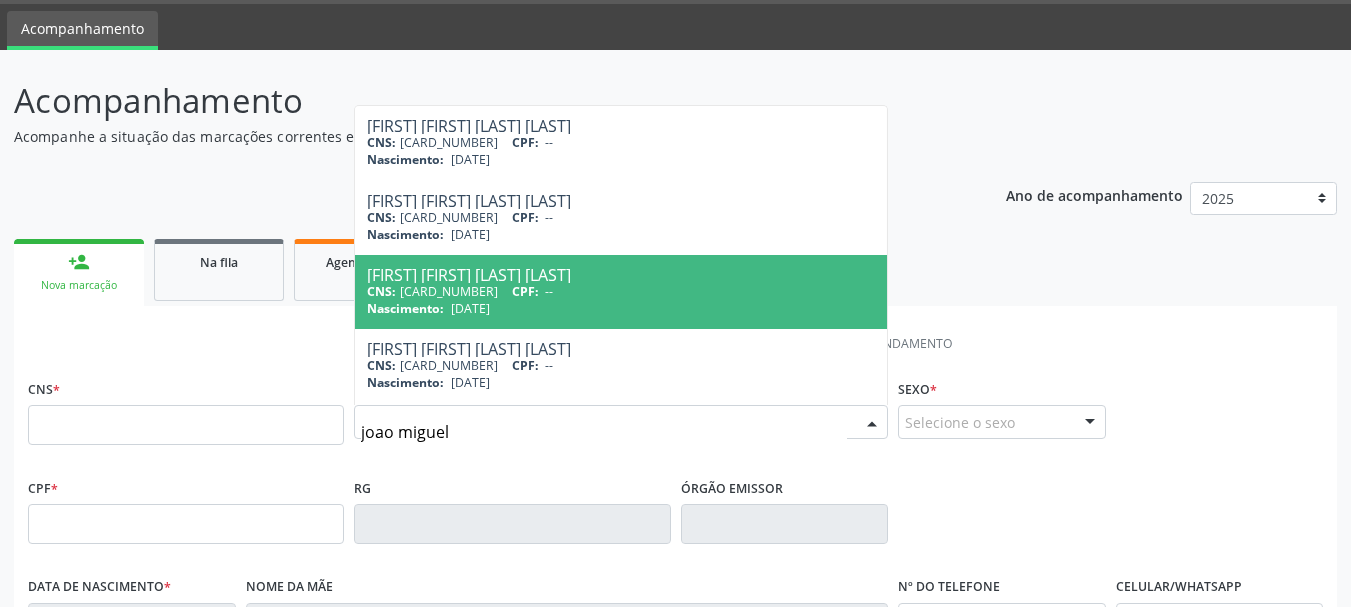 click on "[DATE]" at bounding box center (470, 308) 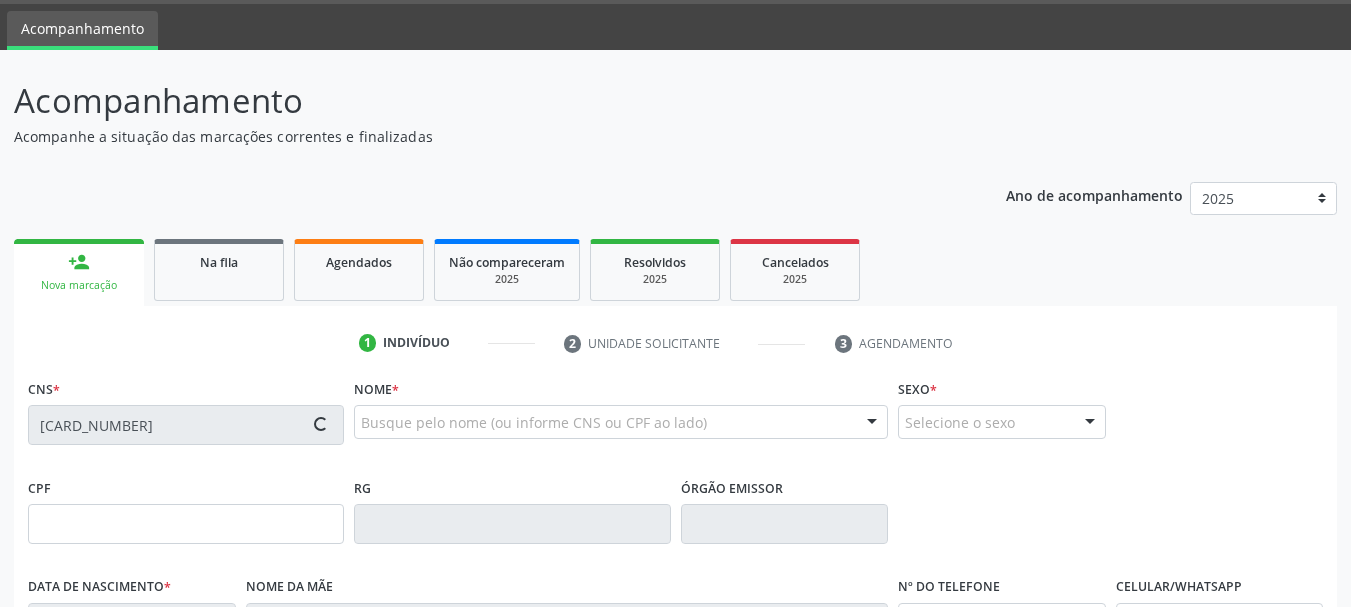 type on "[DATE]" 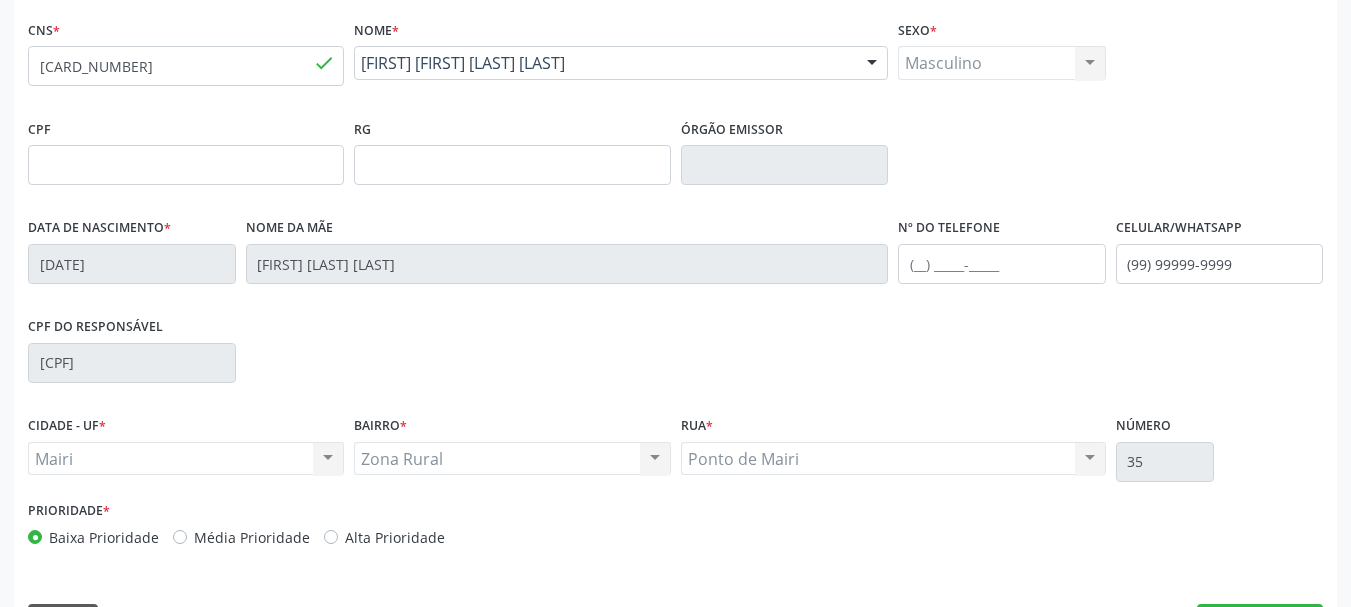 scroll, scrollTop: 477, scrollLeft: 0, axis: vertical 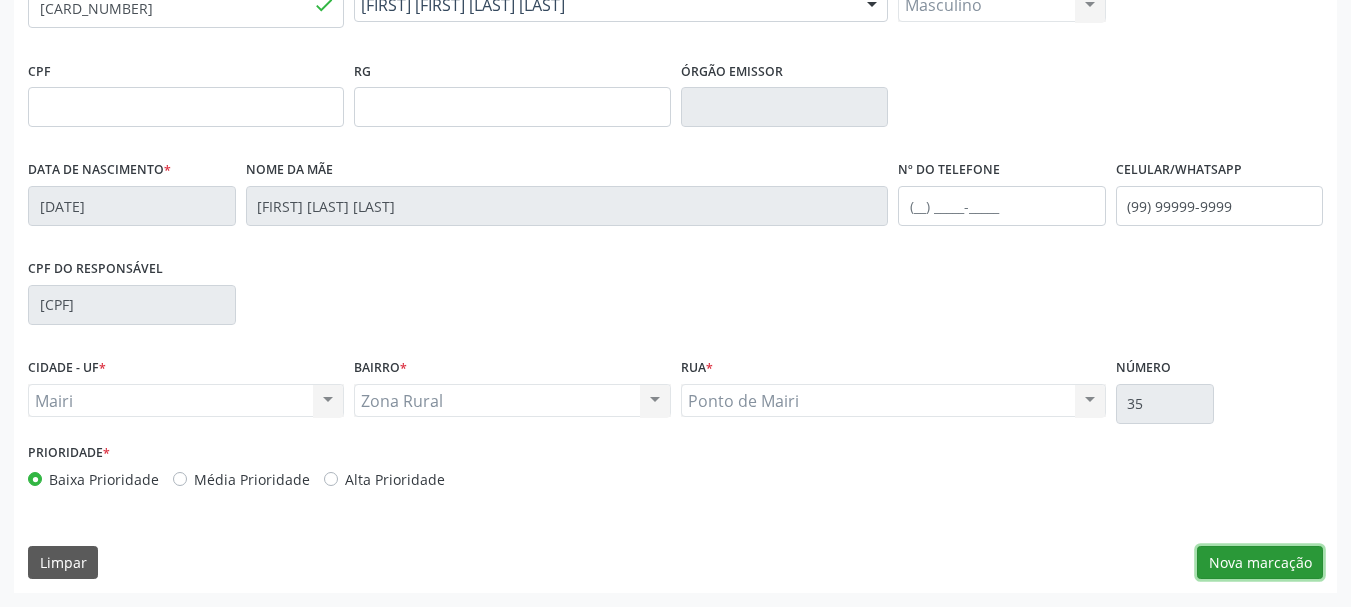 click on "Nova marcação" at bounding box center [1260, 563] 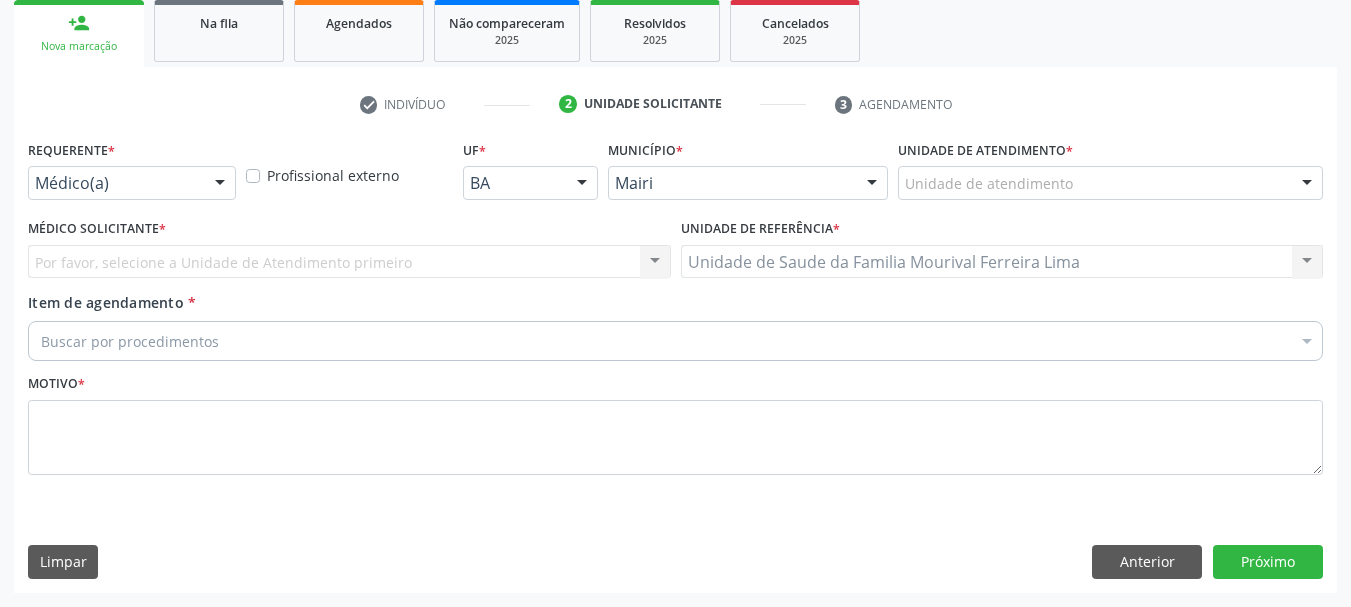 scroll, scrollTop: 299, scrollLeft: 0, axis: vertical 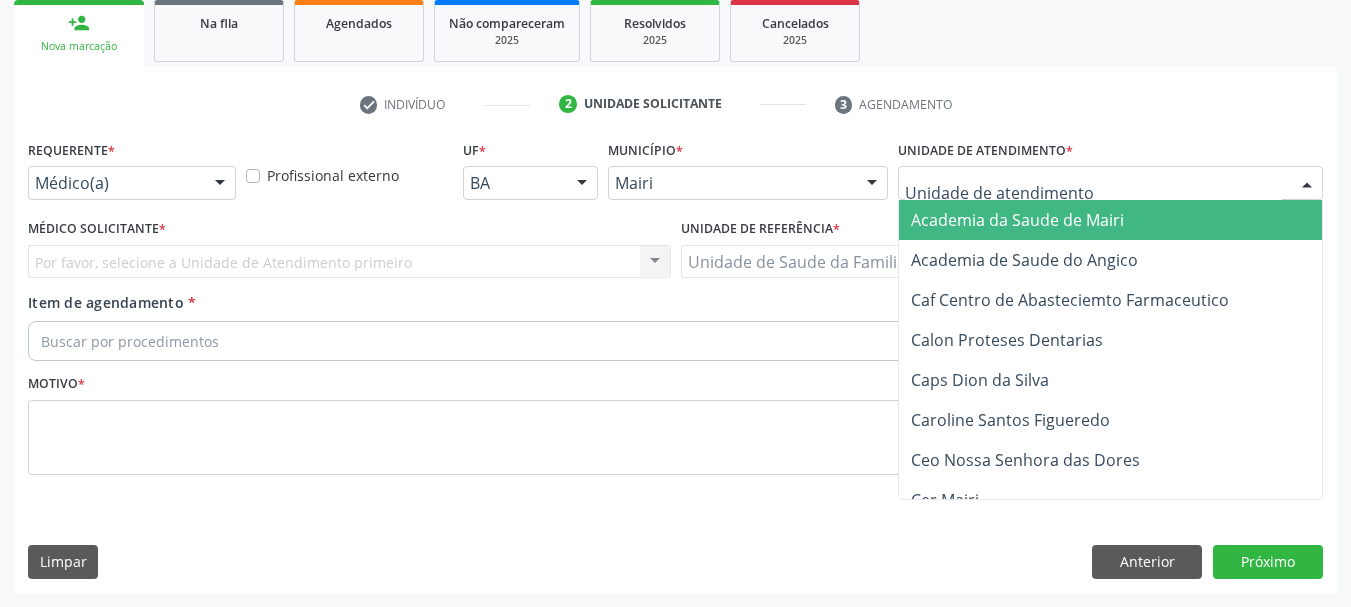 click at bounding box center [1307, 184] 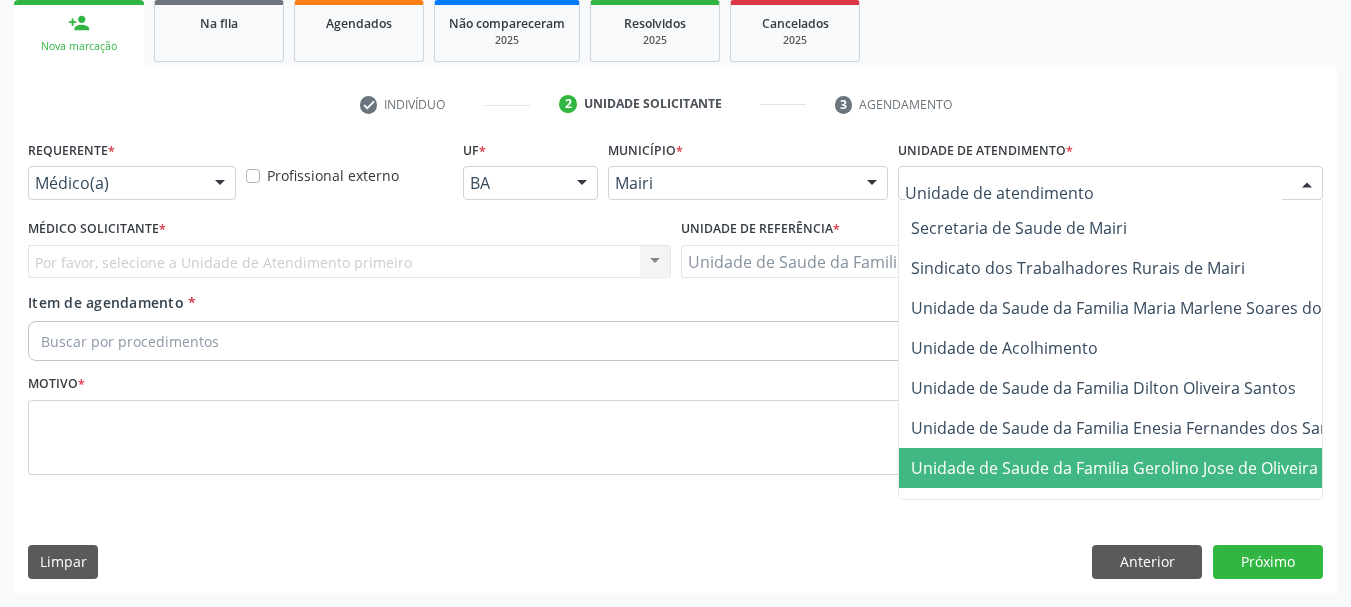 scroll, scrollTop: 1476, scrollLeft: 0, axis: vertical 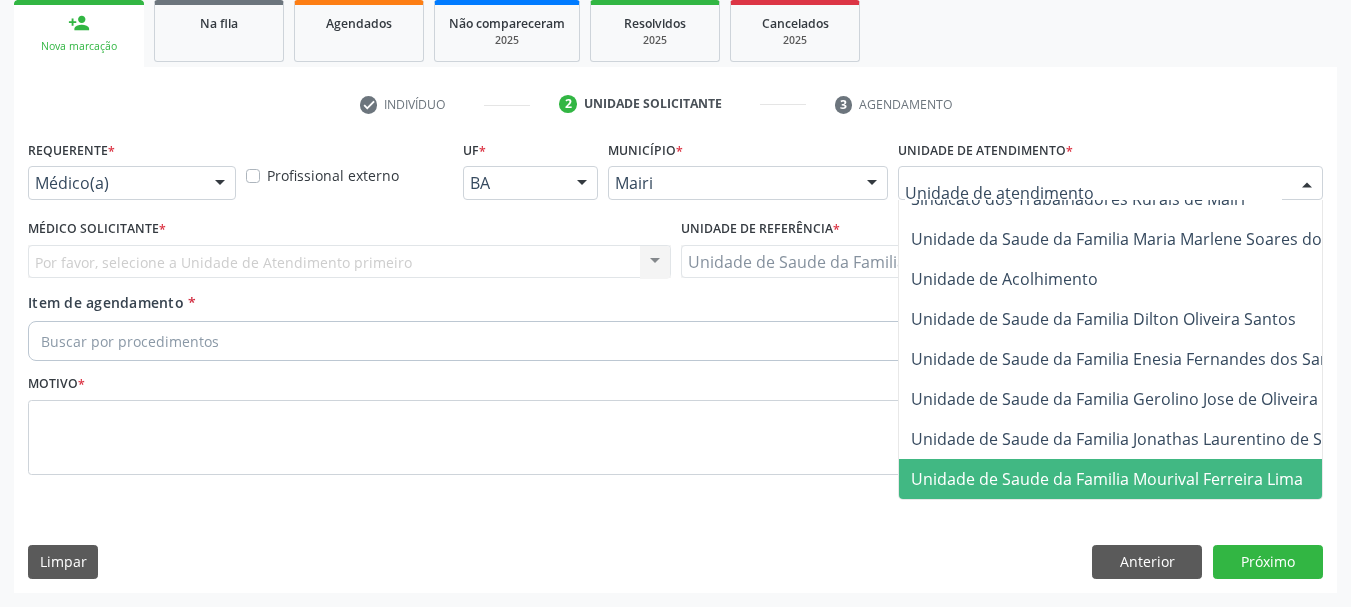 click on "Unidade de Saude da Familia Mourival Ferreira Lima" at bounding box center (1151, 479) 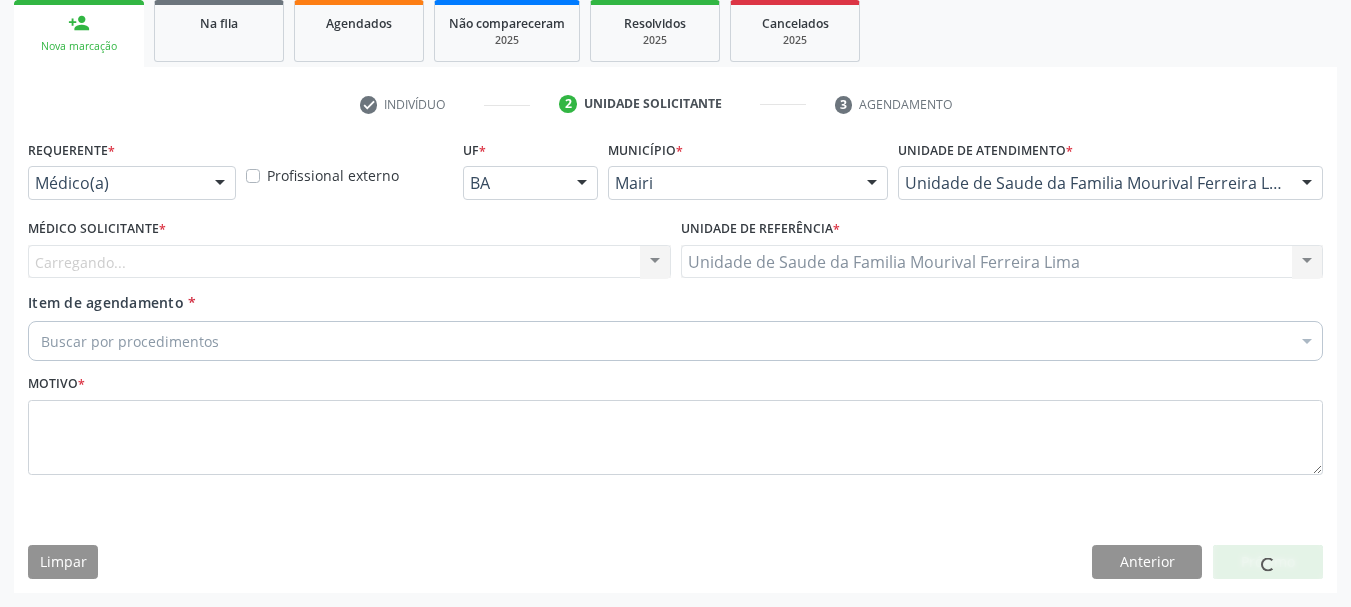 click on "Médico Solicitante
*
Carregando...
Nenhum resultado encontrado para: "   "
Não há nenhuma opção para ser exibida." at bounding box center (349, 246) 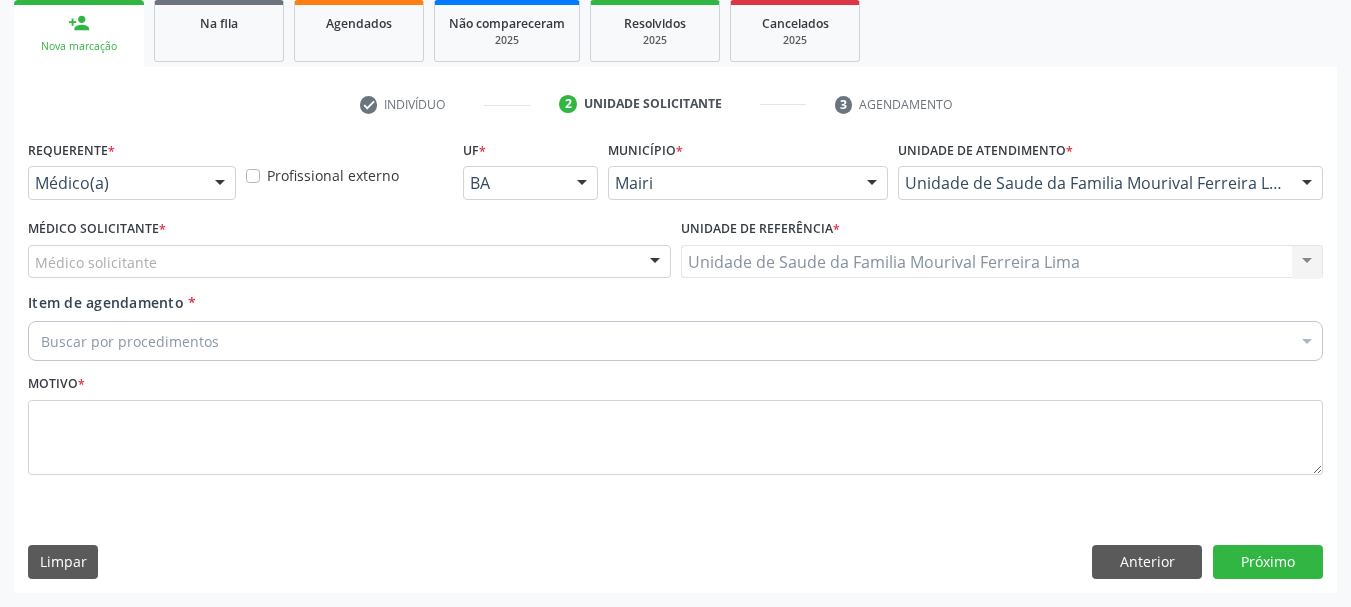 click at bounding box center [655, 263] 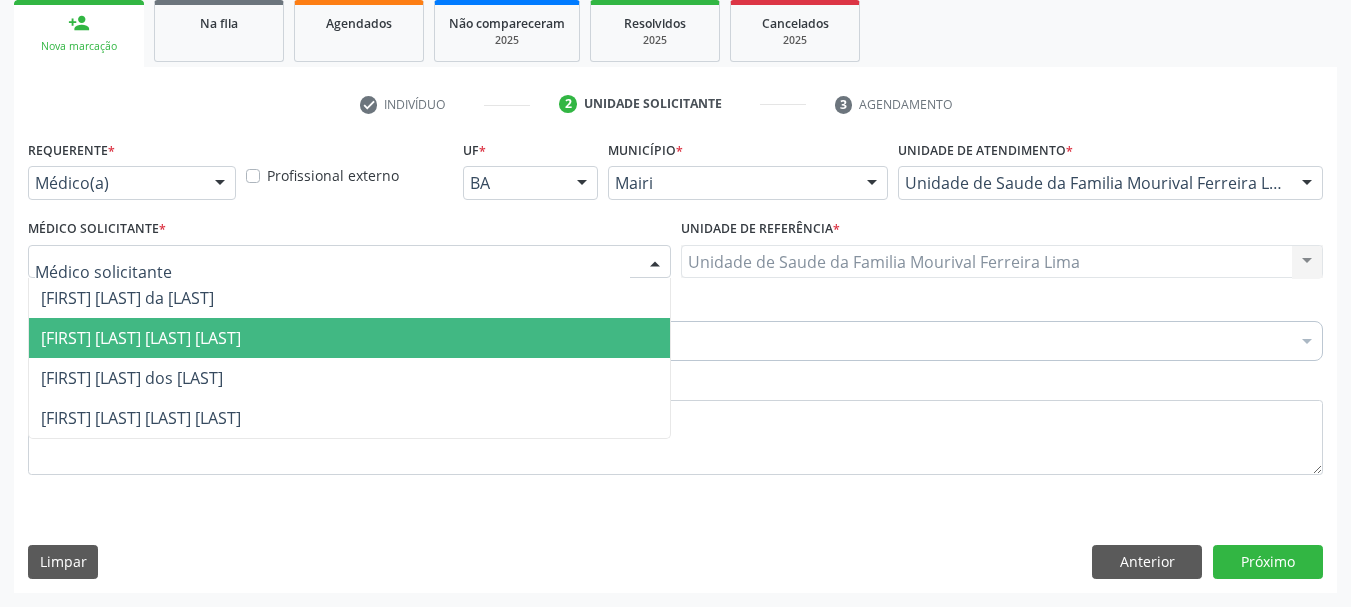click on "[FIRST] [LAST] [LAST] [LAST]" at bounding box center [349, 338] 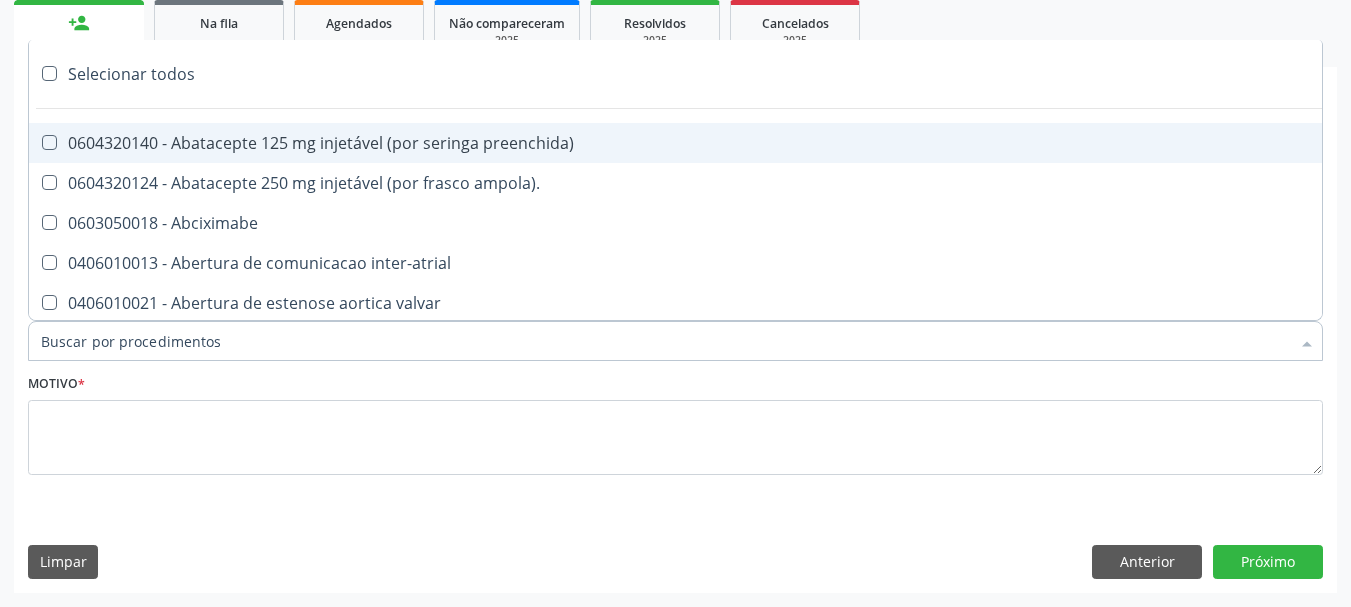type on "#" 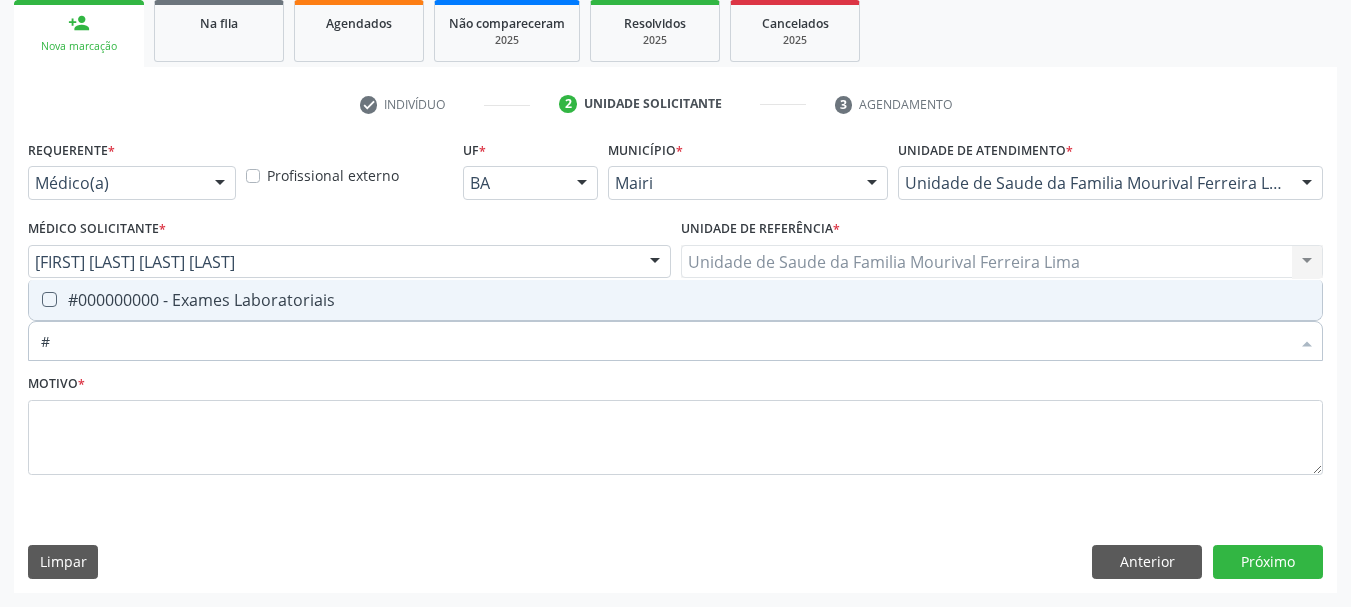 click on "#000000000 - Exames Laboratoriais" at bounding box center (675, 300) 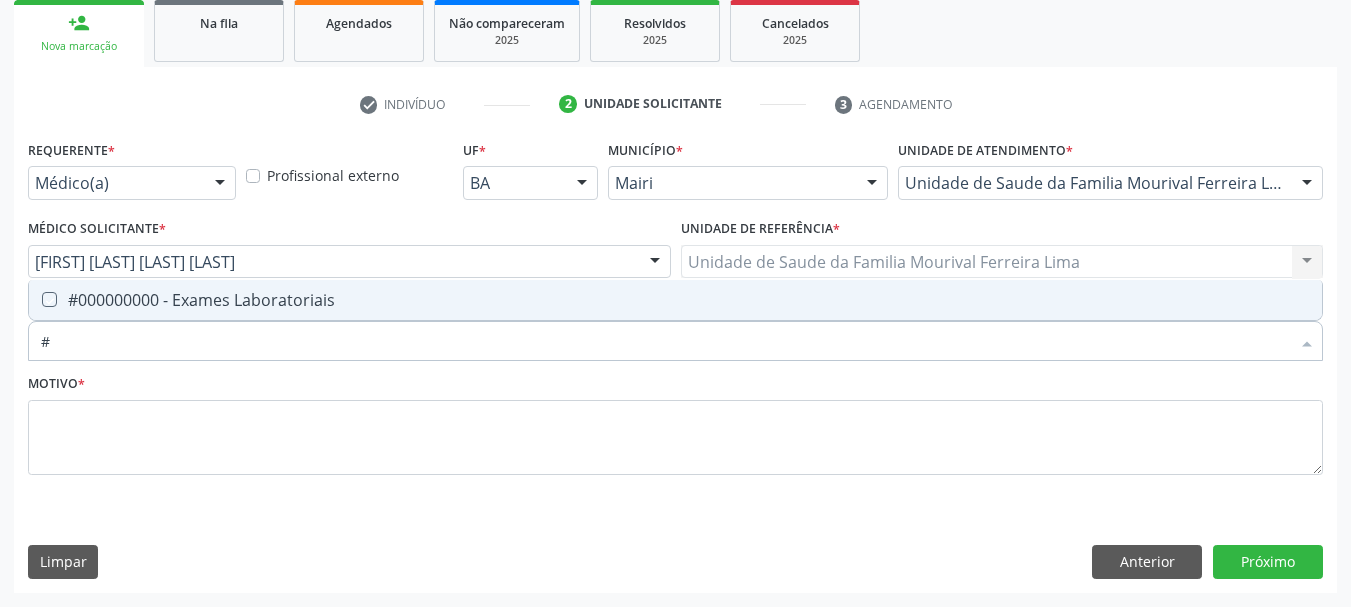 checkbox on "true" 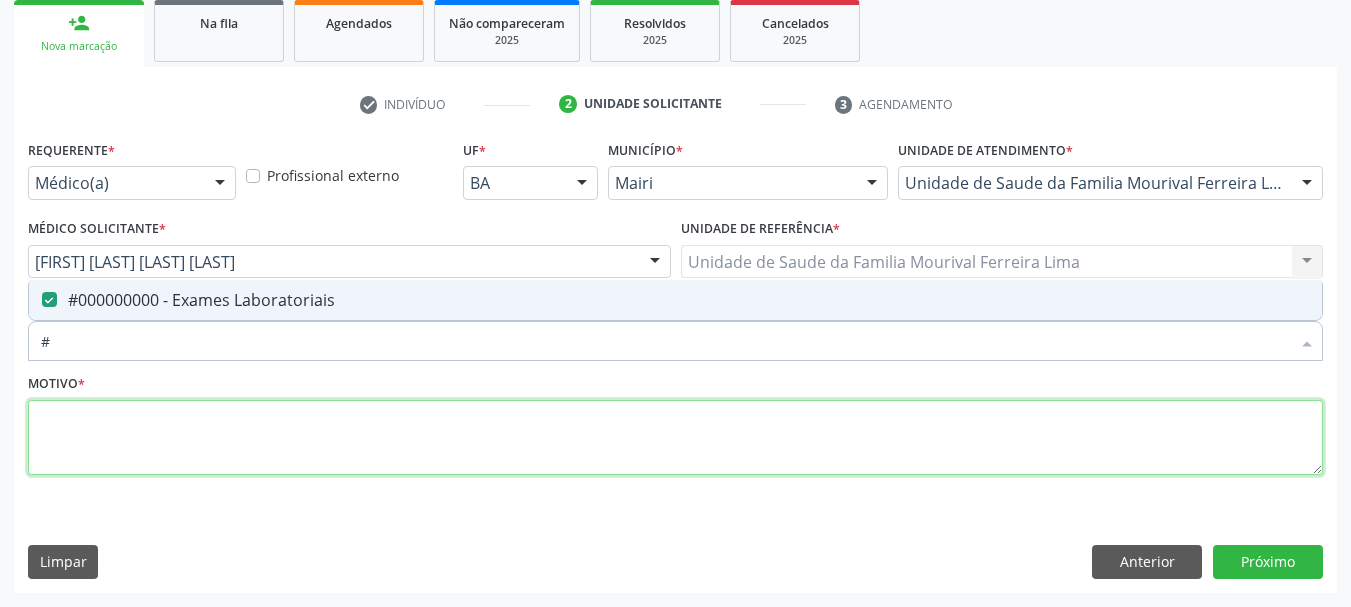click at bounding box center (675, 438) 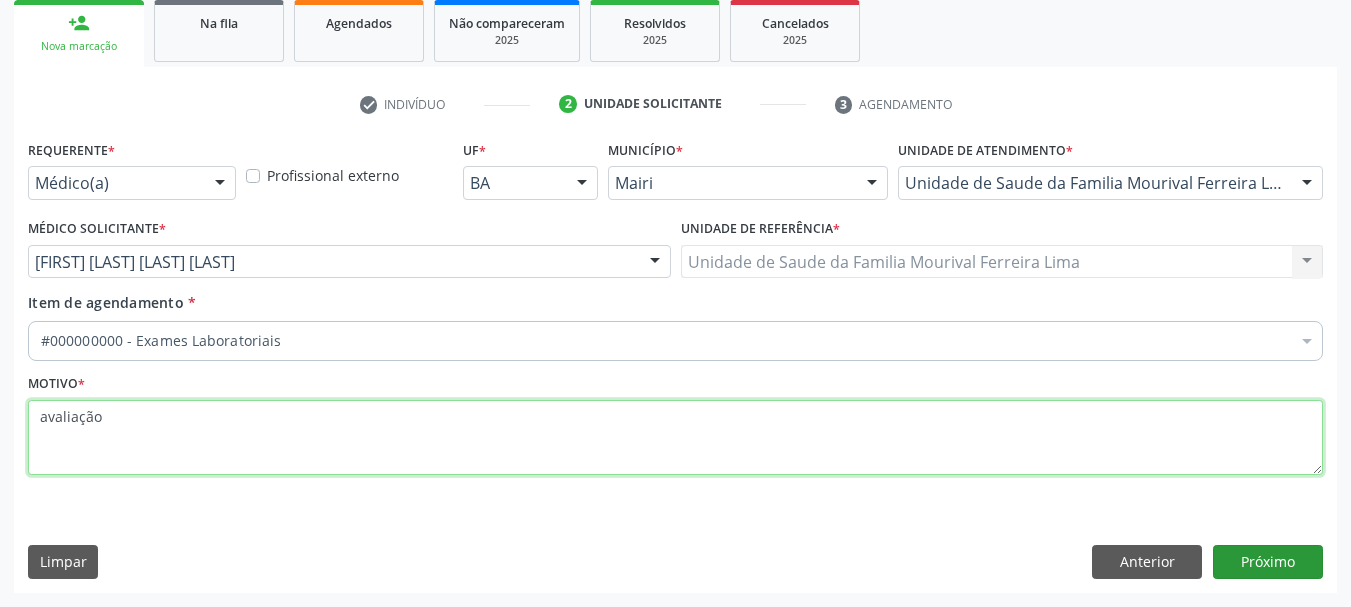 type on "avaliação" 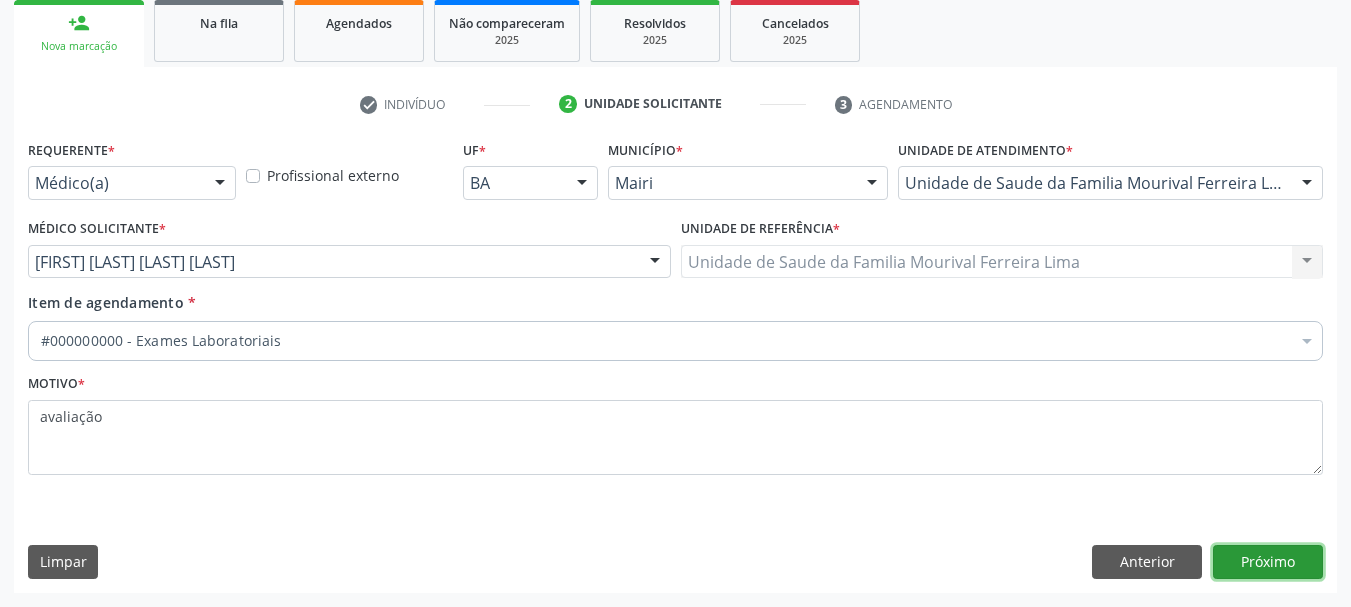 click on "Próximo" at bounding box center [1268, 562] 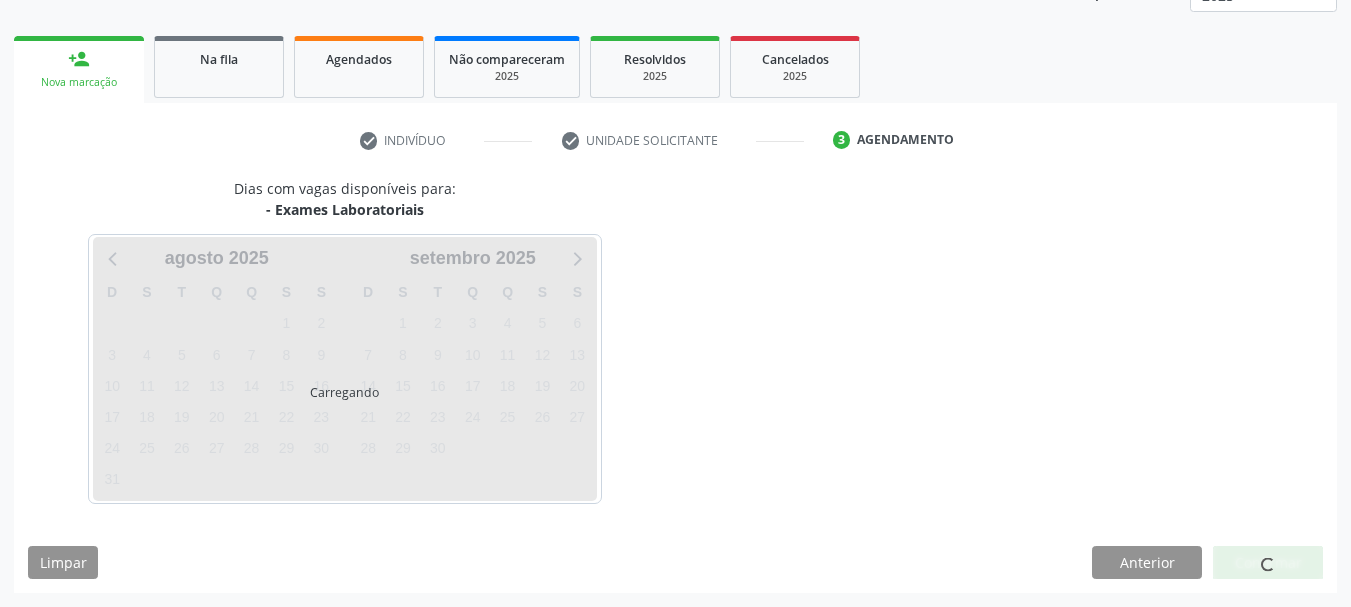 scroll, scrollTop: 299, scrollLeft: 0, axis: vertical 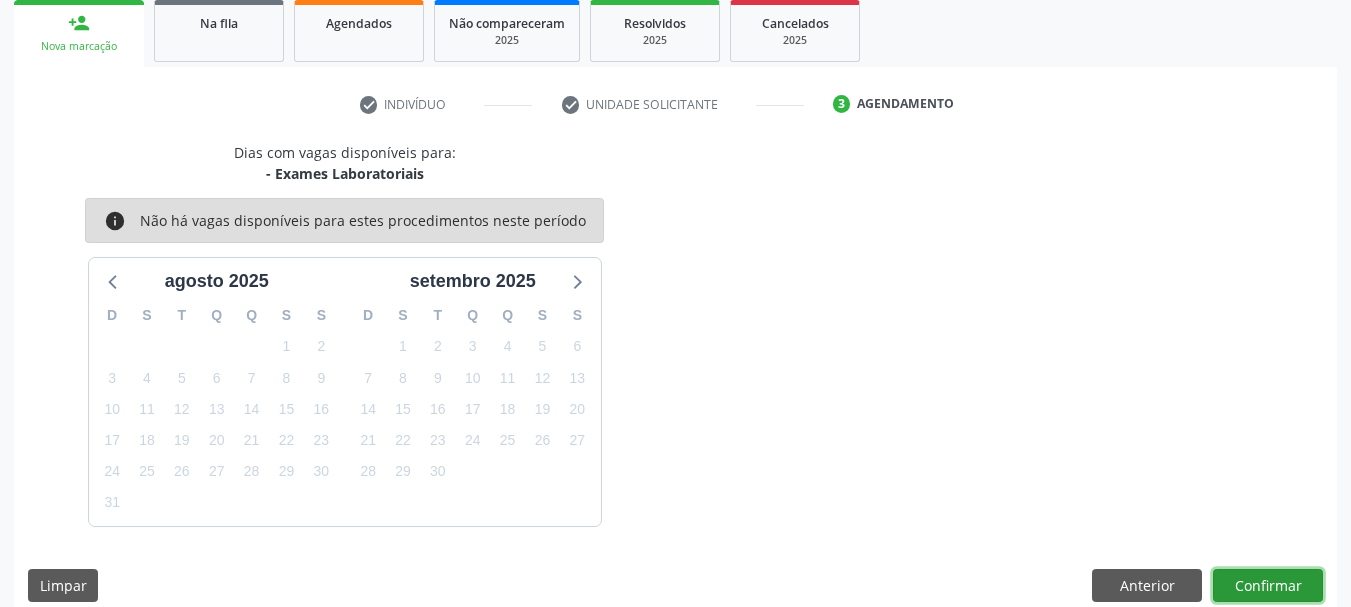 click on "Confirmar" at bounding box center [1268, 586] 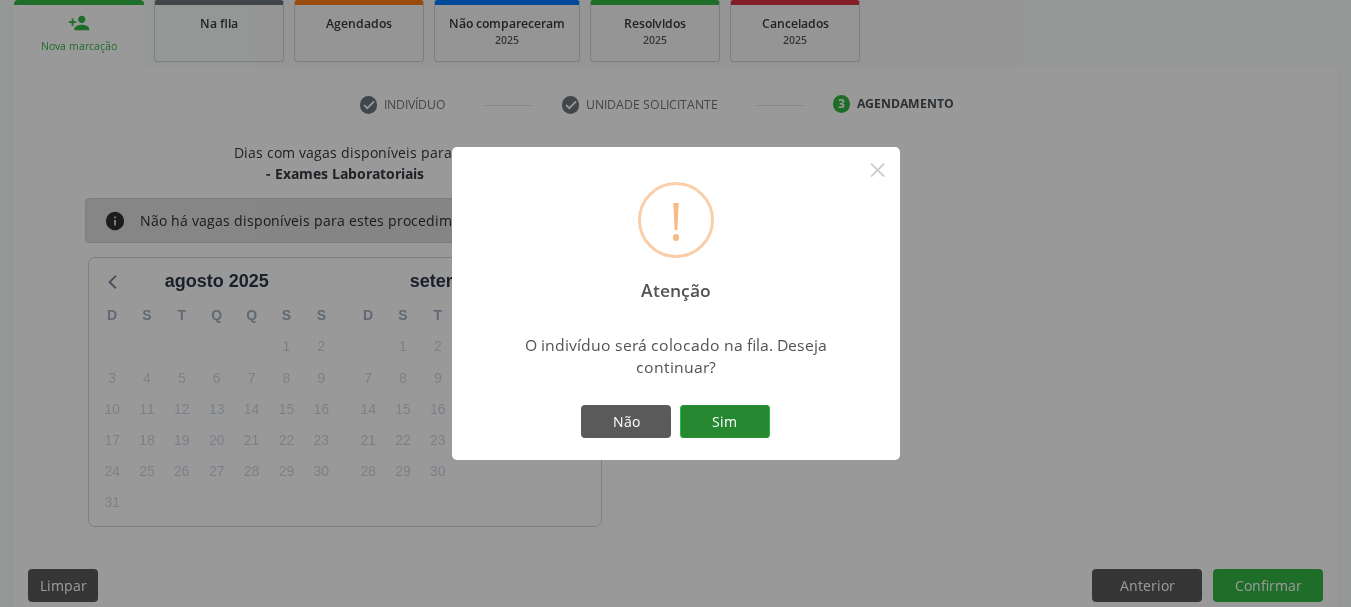 click on "Sim" at bounding box center [725, 422] 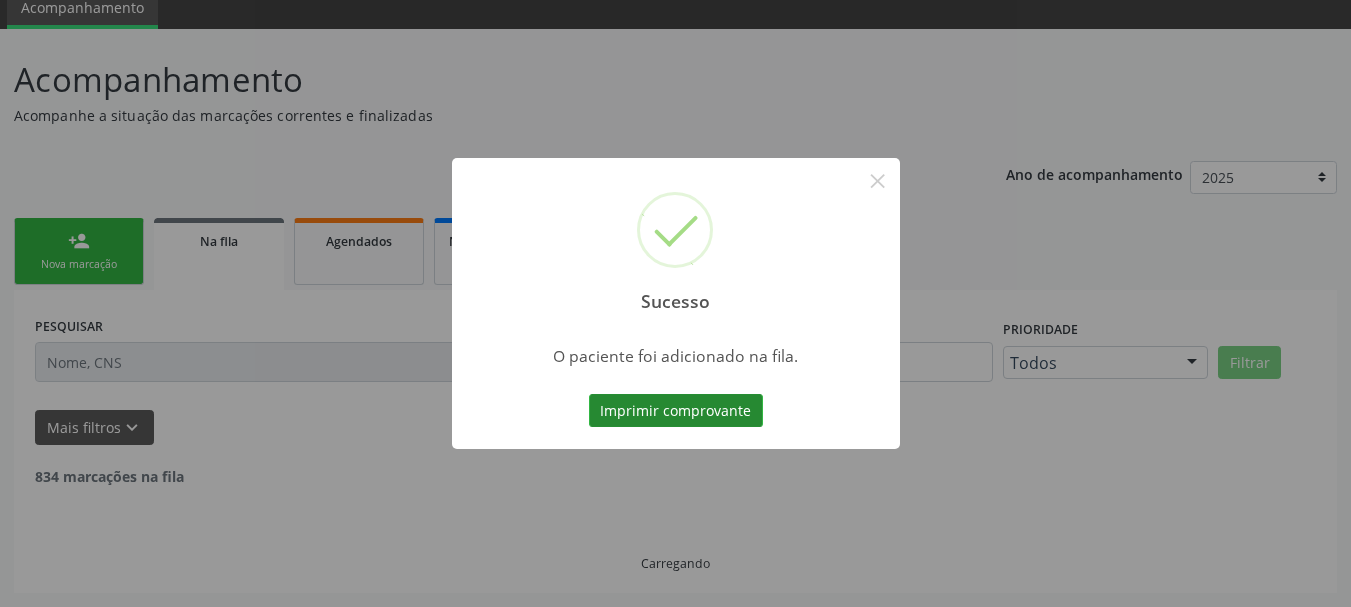 scroll, scrollTop: 60, scrollLeft: 0, axis: vertical 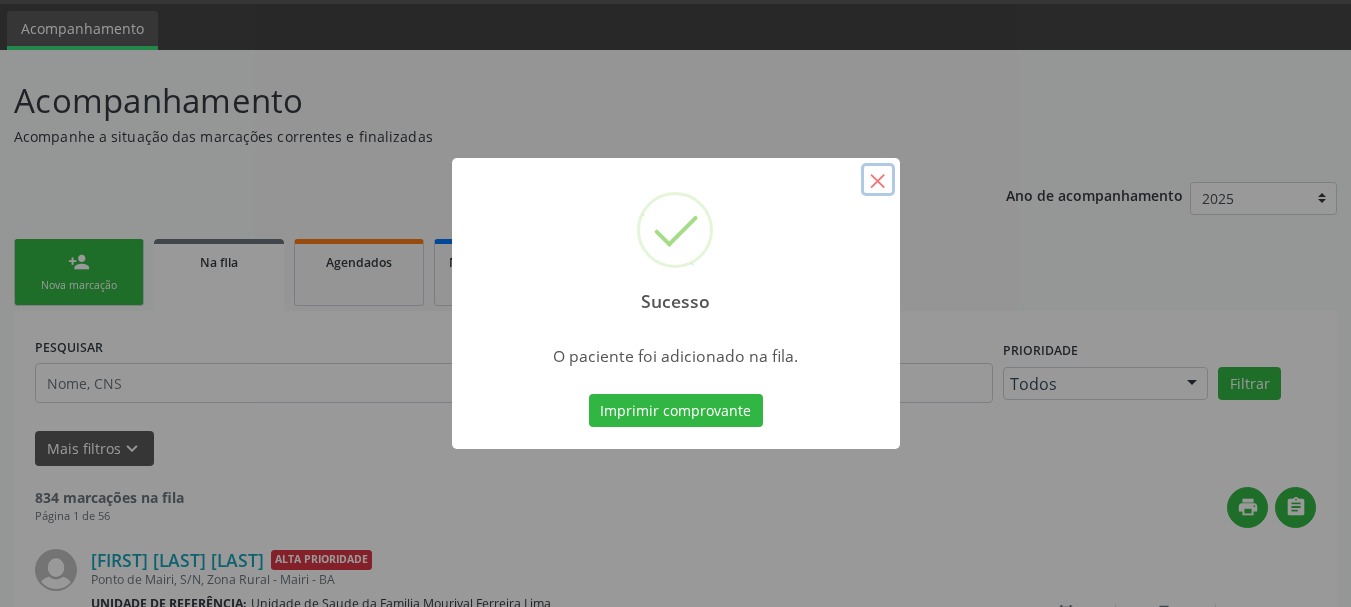 click on "×" at bounding box center [878, 180] 